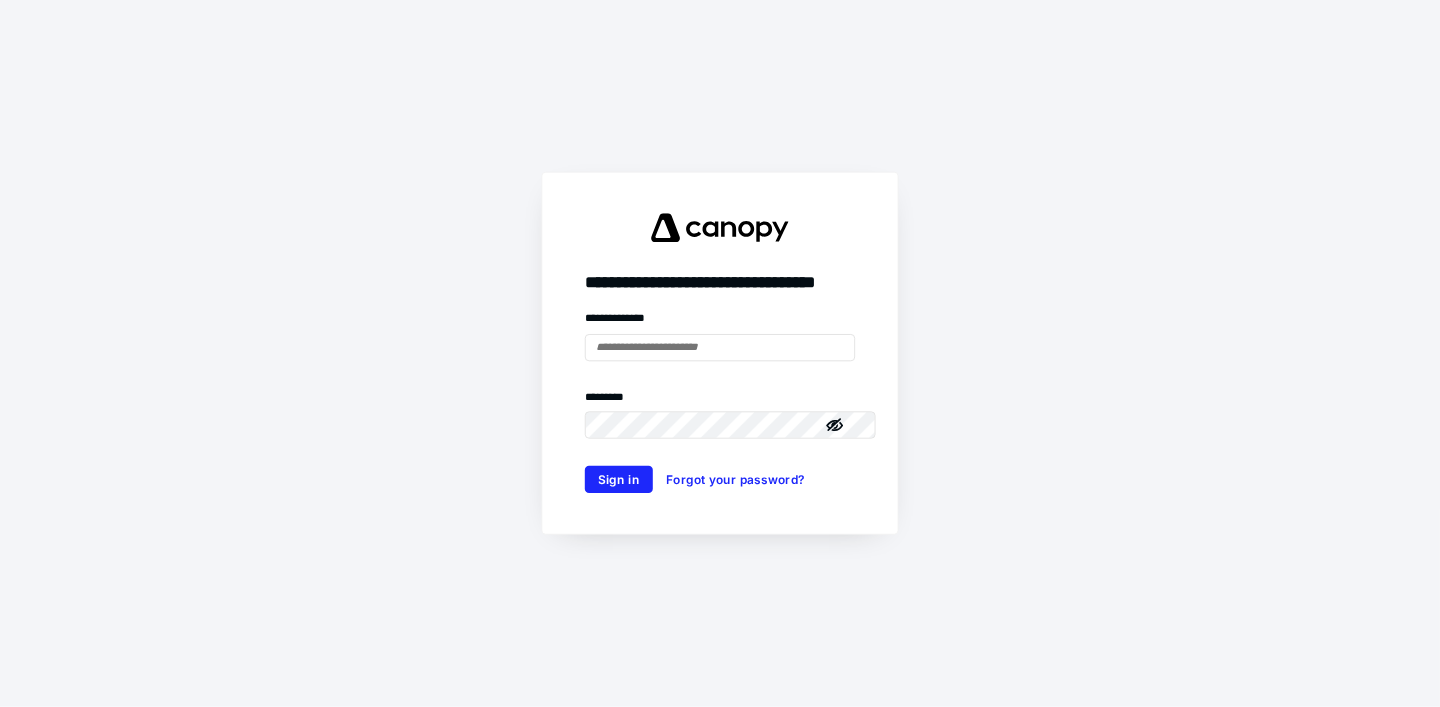 scroll, scrollTop: 0, scrollLeft: 0, axis: both 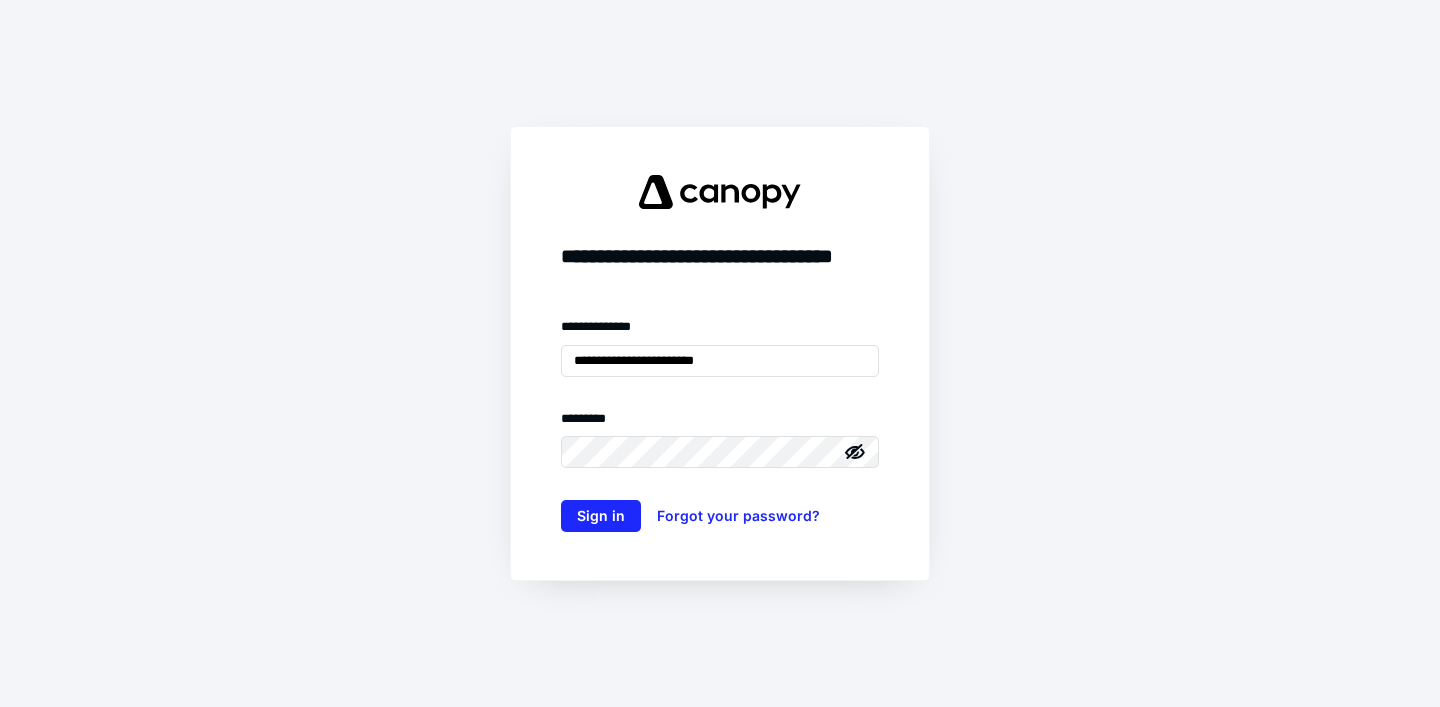 type on "**********" 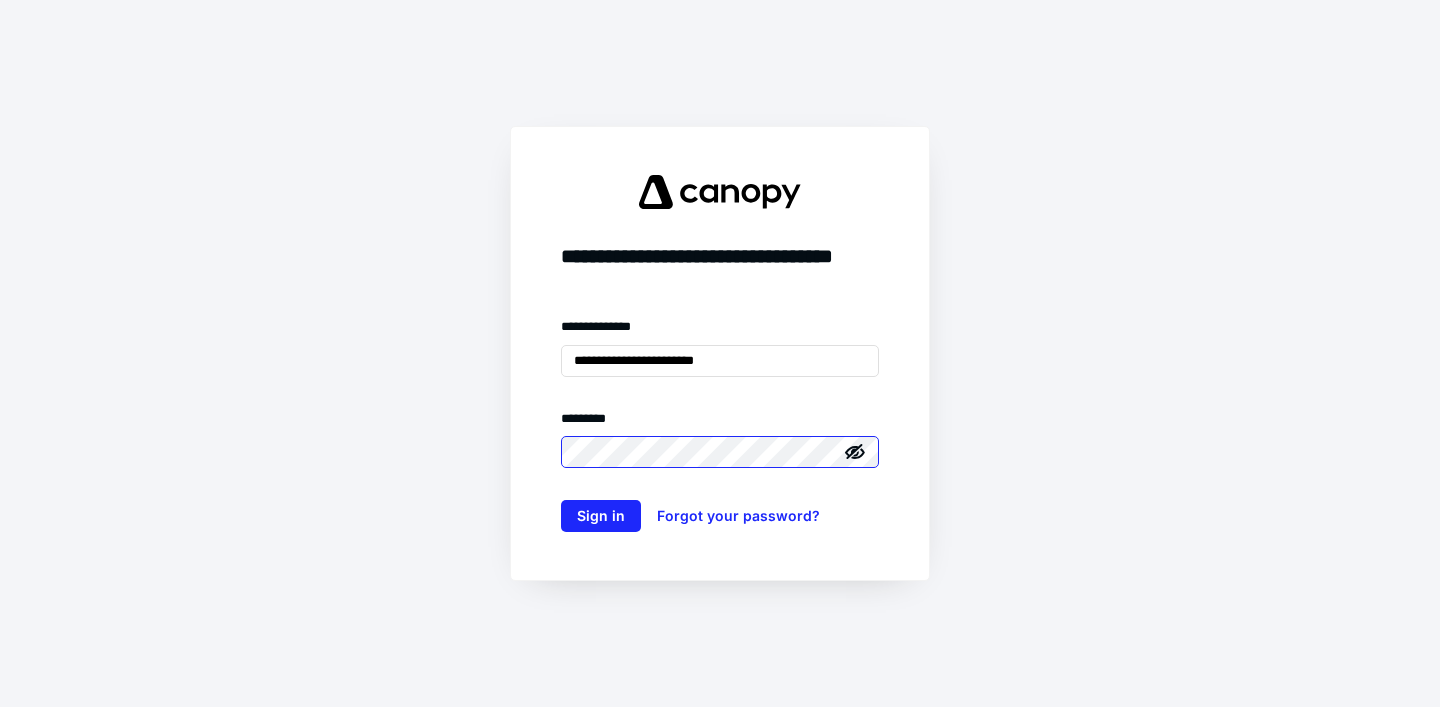 click on "Sign in" at bounding box center (601, 516) 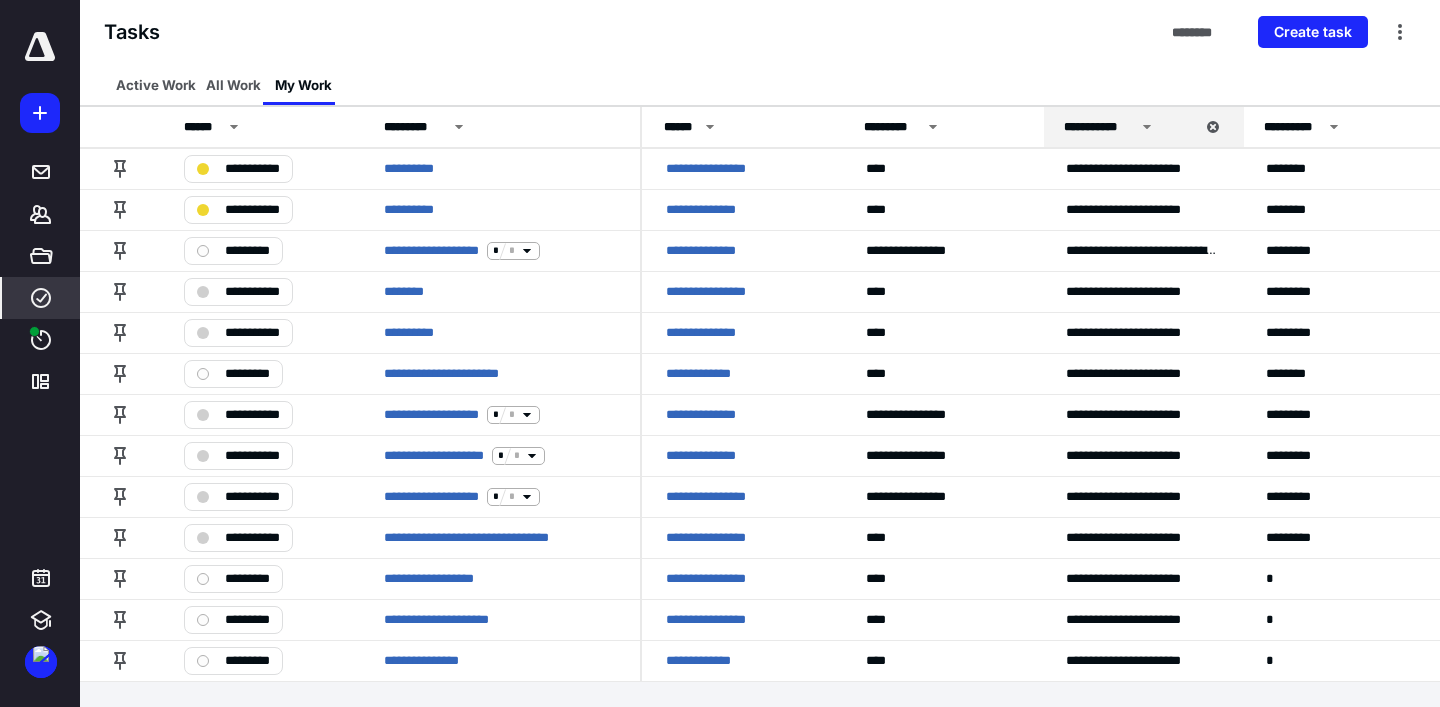 scroll, scrollTop: 0, scrollLeft: 0, axis: both 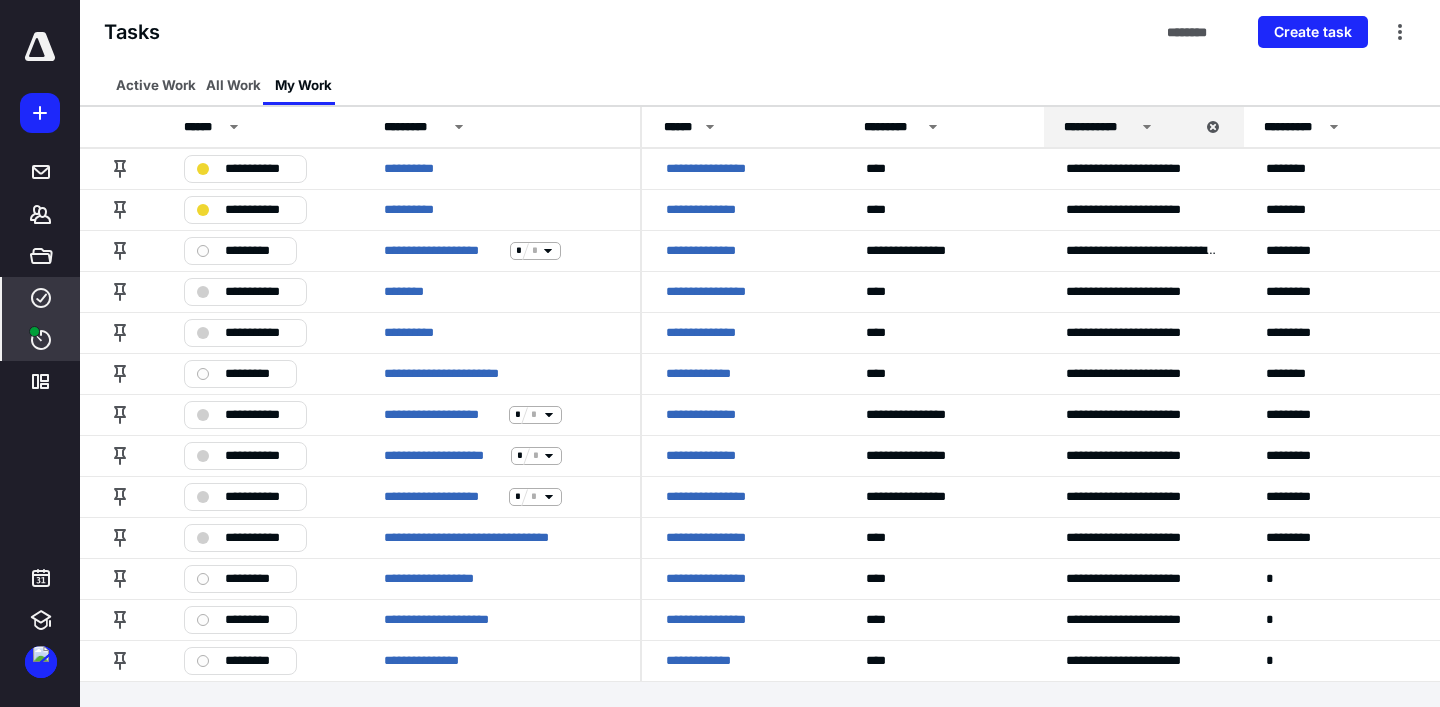 click on "****" at bounding box center (41, 340) 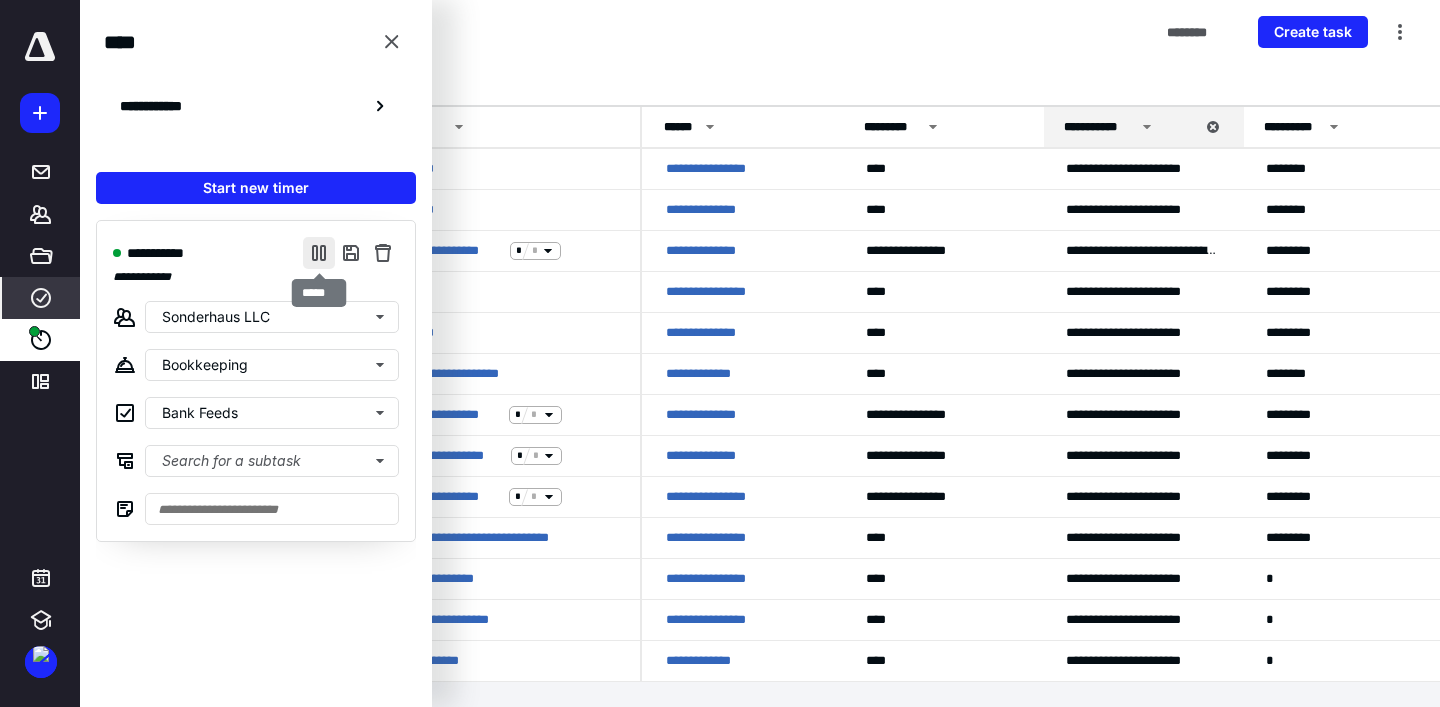 click at bounding box center (319, 253) 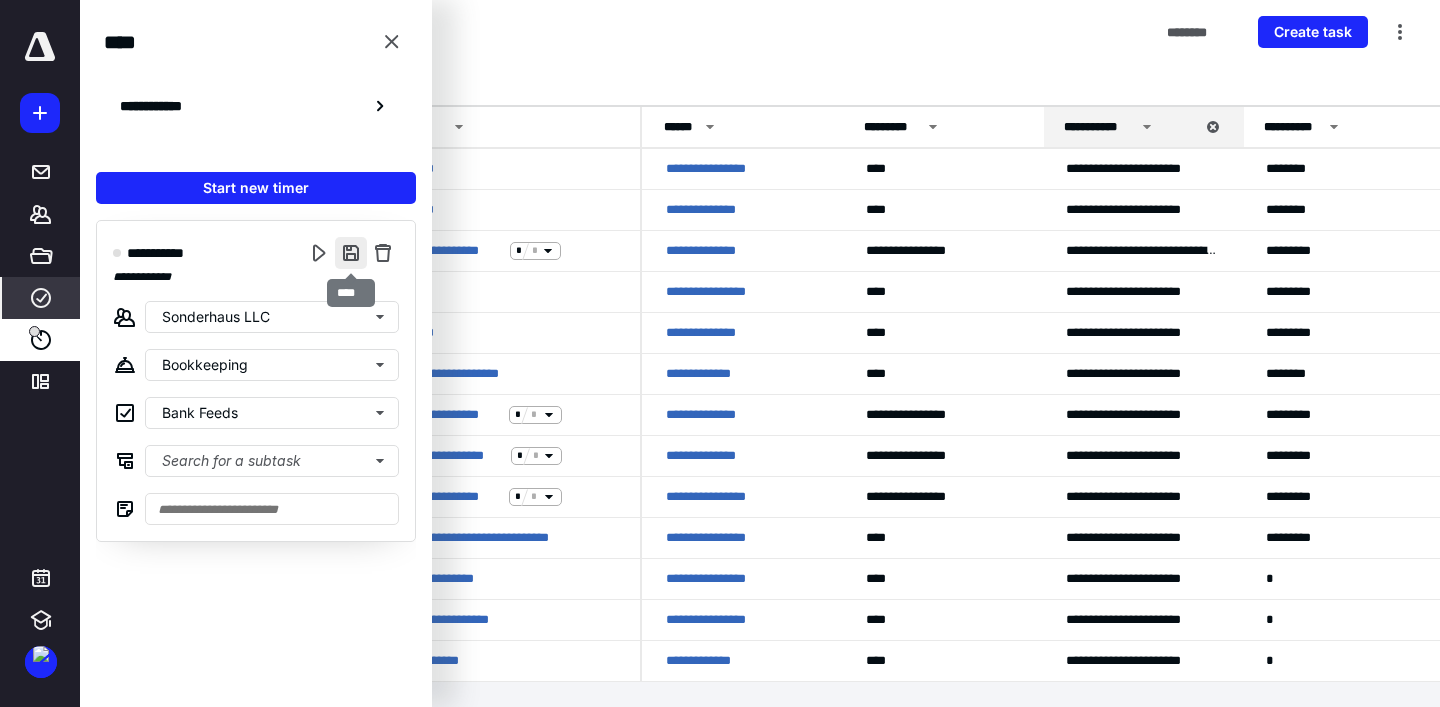 click at bounding box center [351, 253] 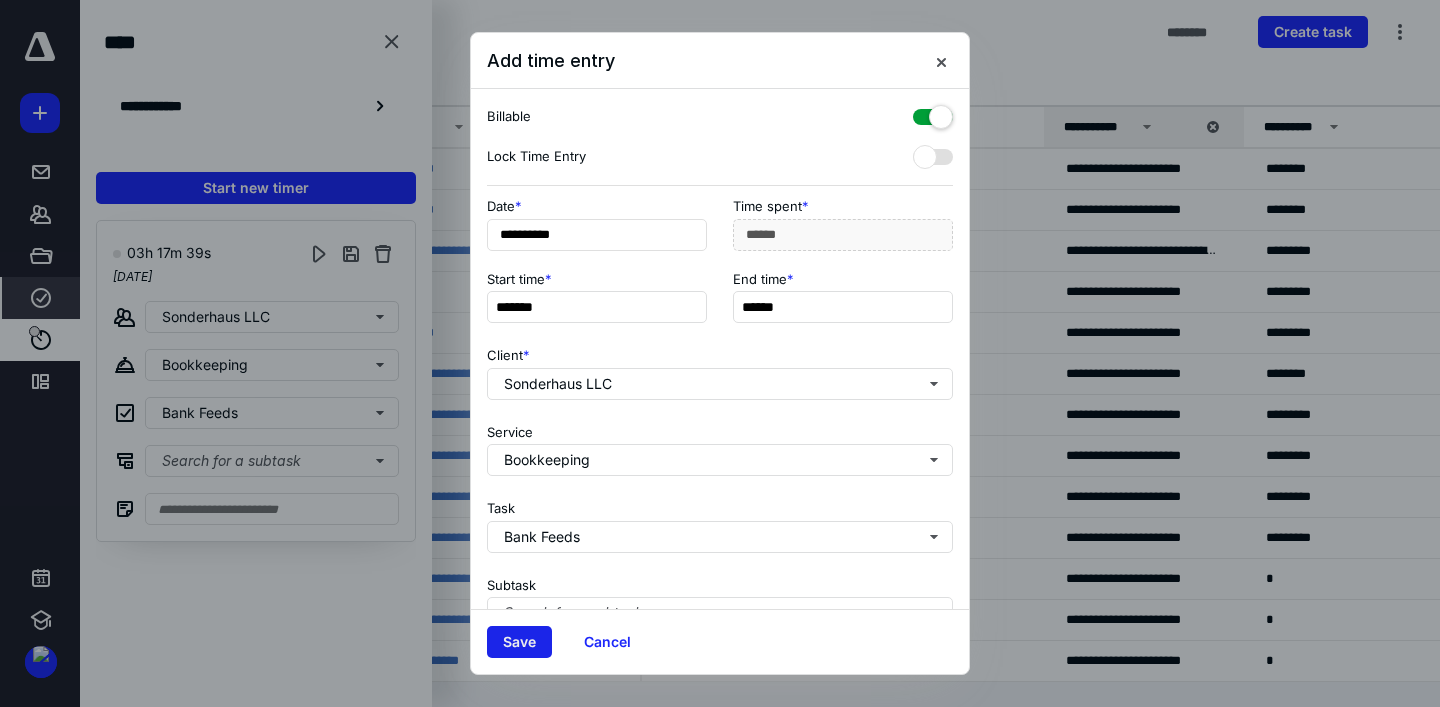 click on "Save" at bounding box center [519, 642] 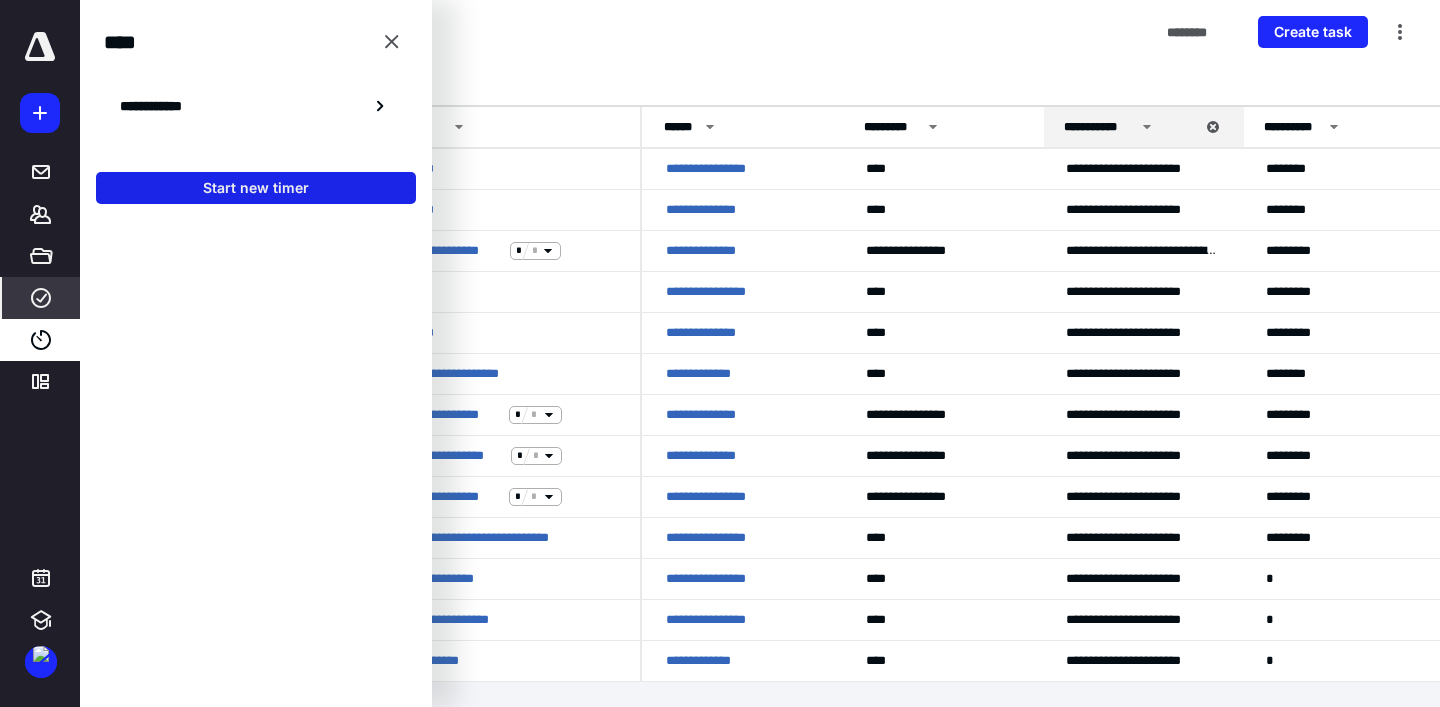 click on "Start new timer" at bounding box center [256, 188] 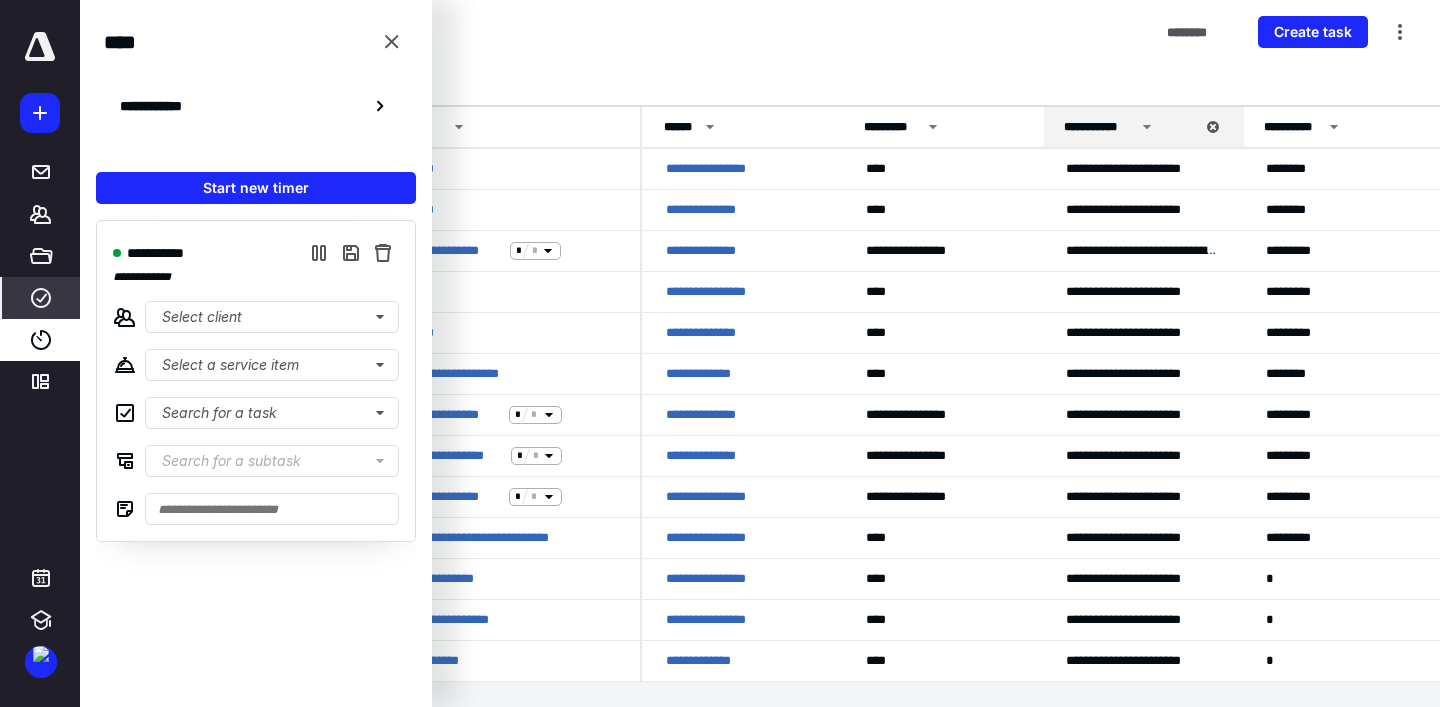 click on "**********" at bounding box center [256, 381] 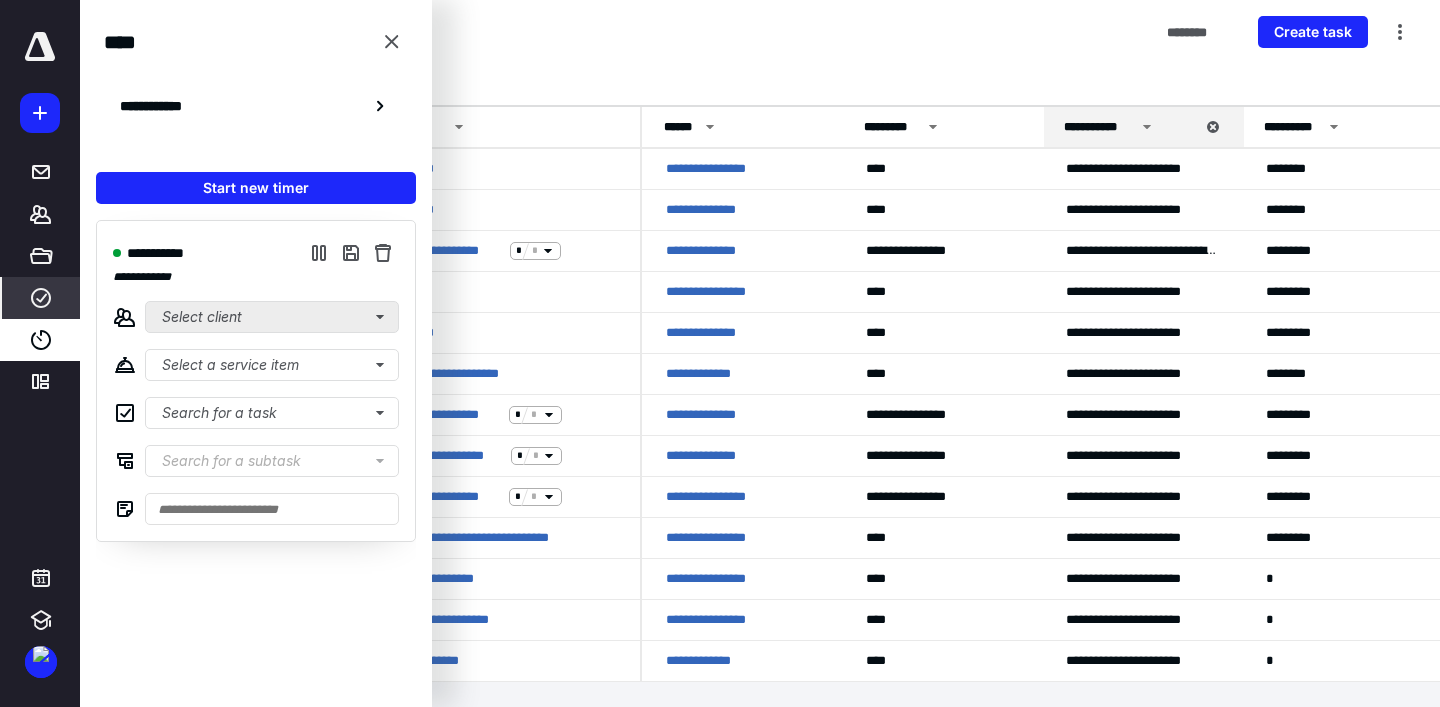 click on "Select client" at bounding box center [272, 317] 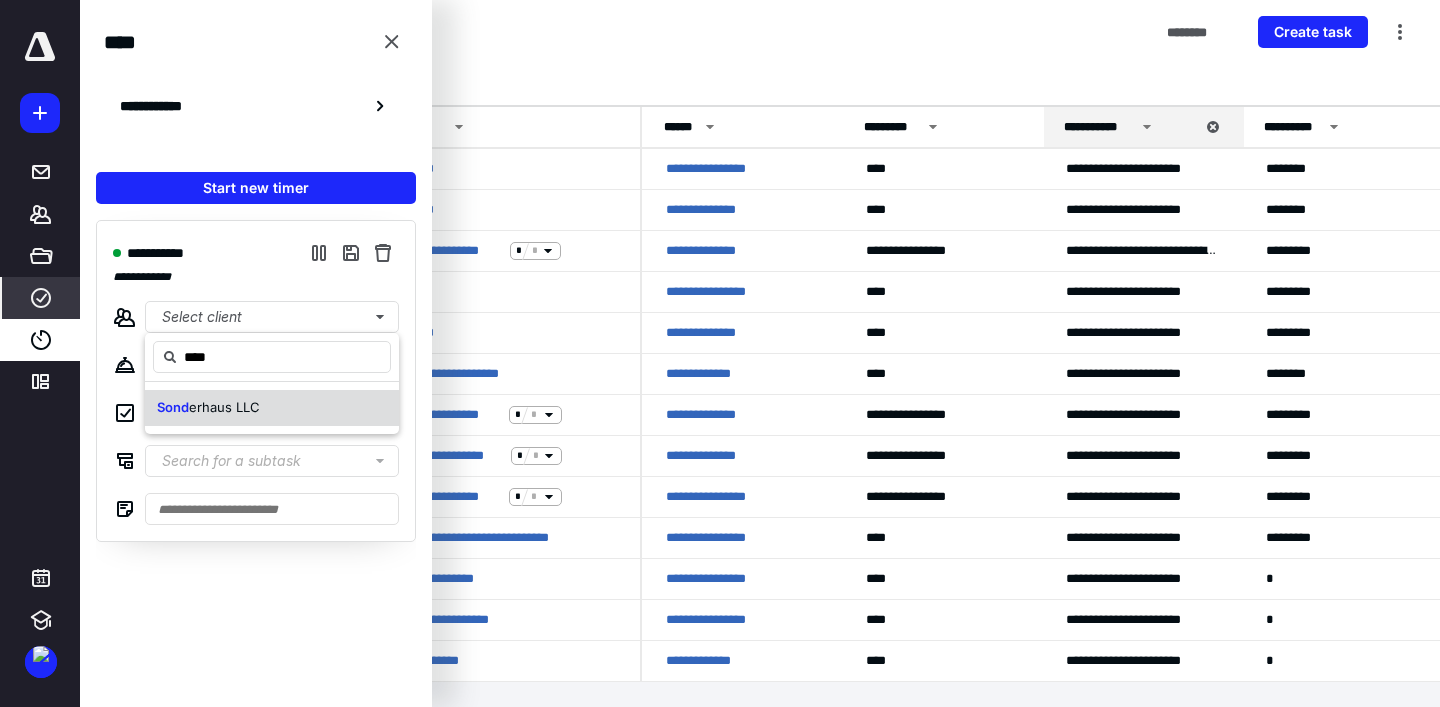 click on "erhaus LLC" at bounding box center [224, 407] 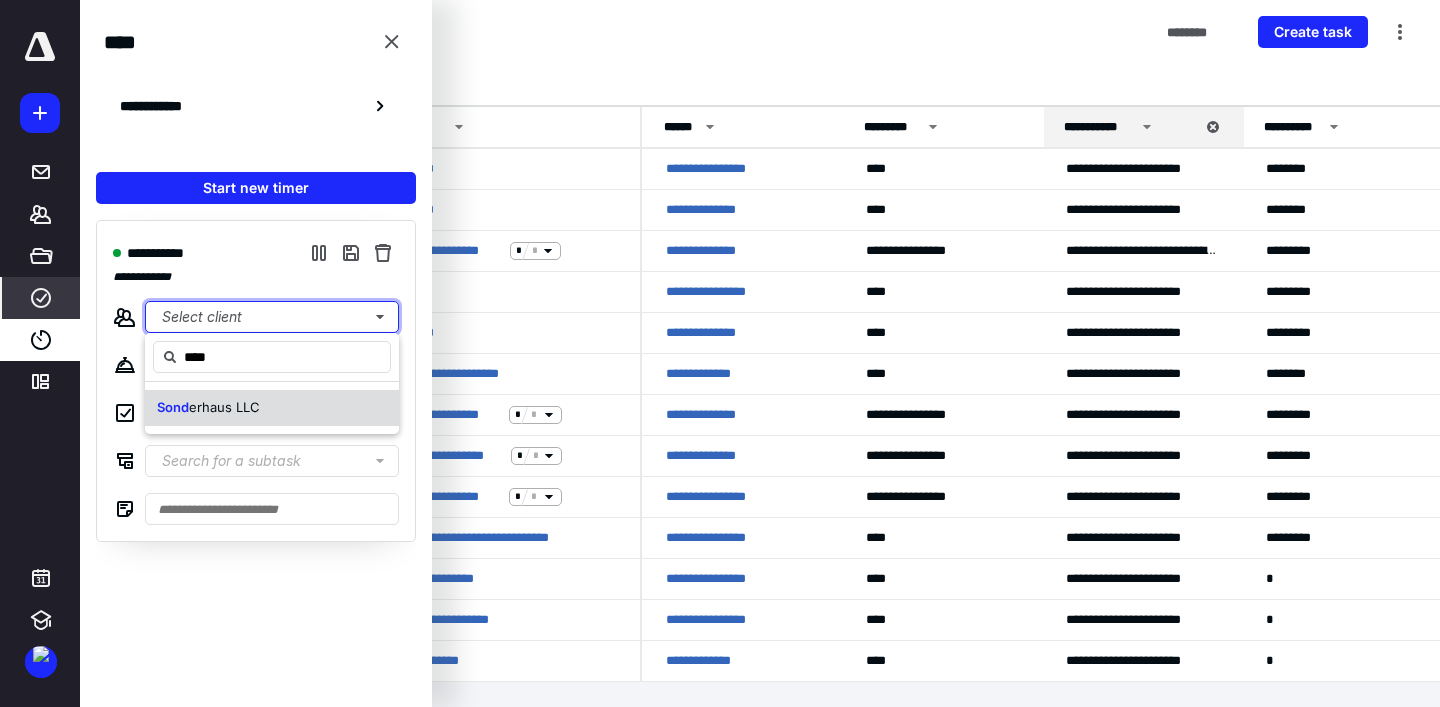 type 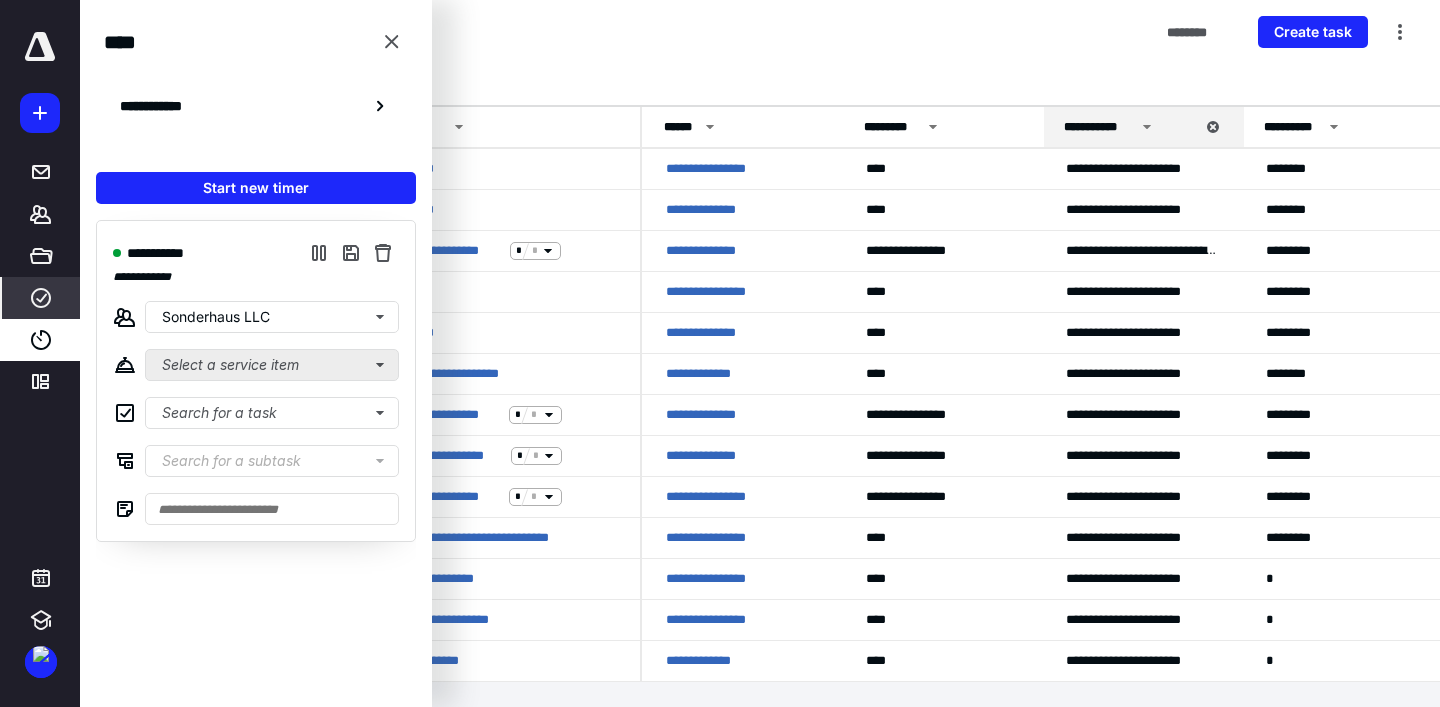 click on "Select a service item" at bounding box center (272, 365) 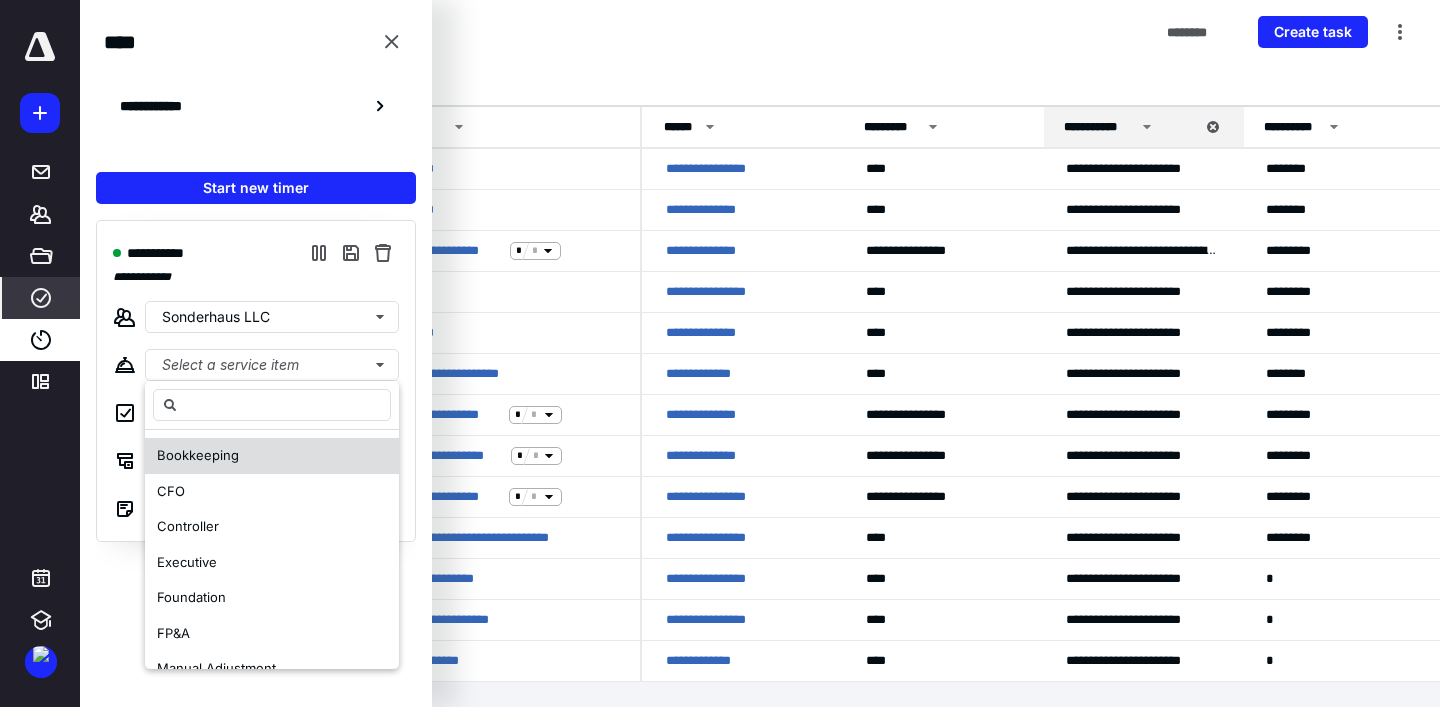 click on "Bookkeeping" at bounding box center (272, 456) 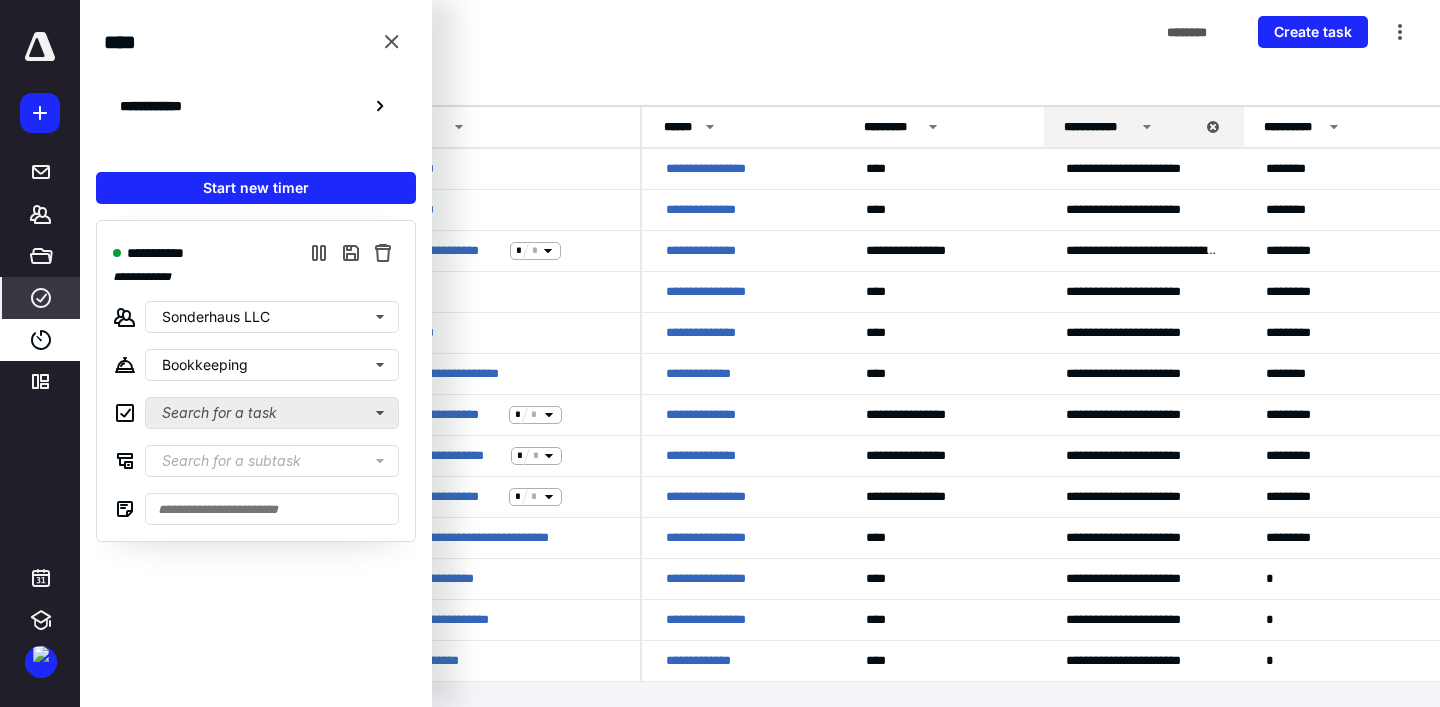 click on "Search for a task" at bounding box center [272, 413] 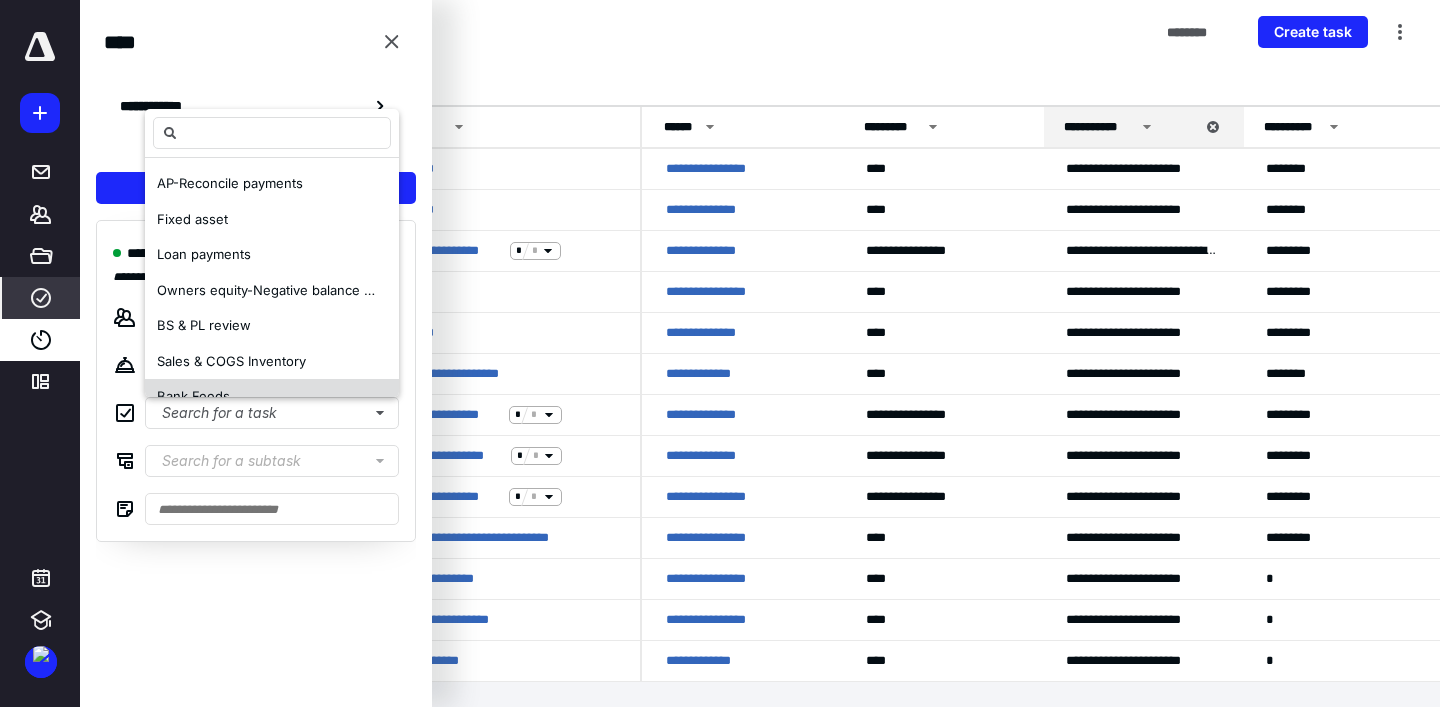 click on "Bank Feeds" at bounding box center (193, 396) 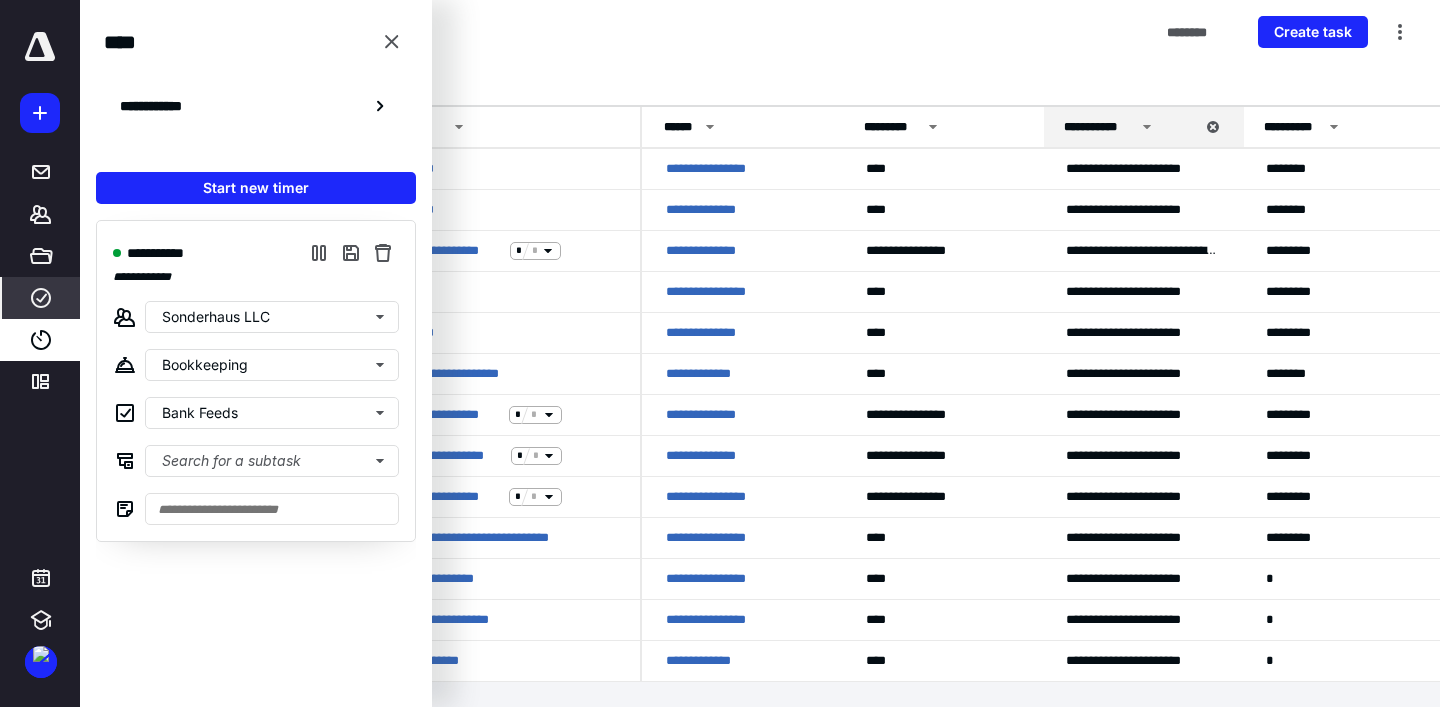 click on "Active Work All Work My Work" at bounding box center (760, 85) 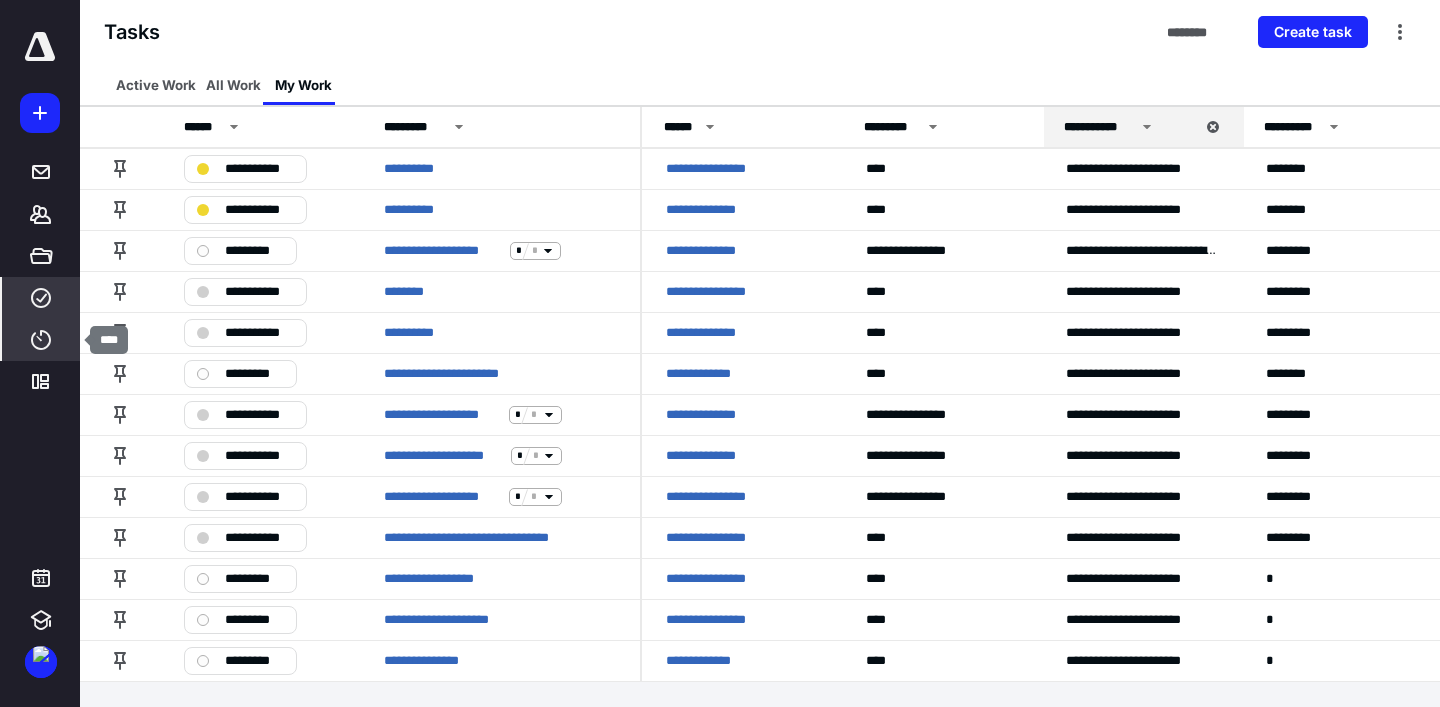 click 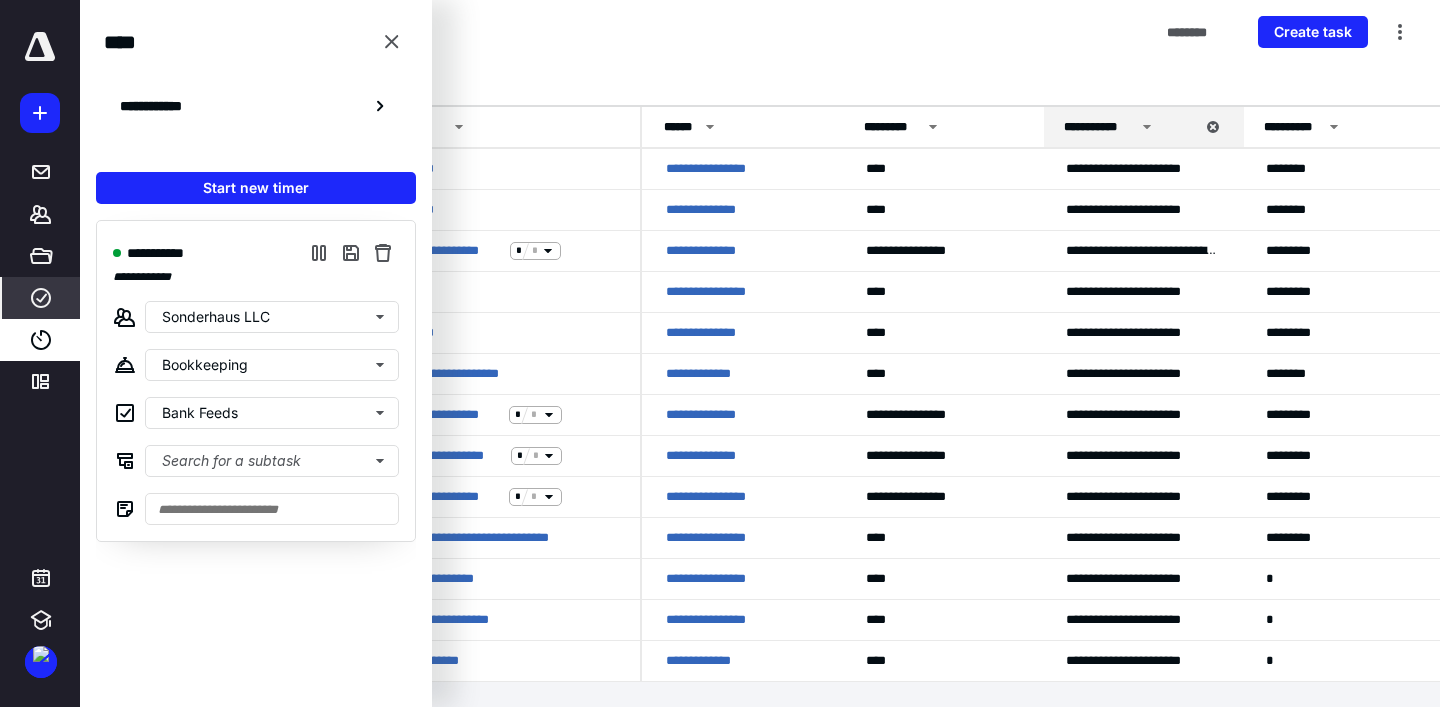 click on "Tasks ******** Create task" at bounding box center (760, 32) 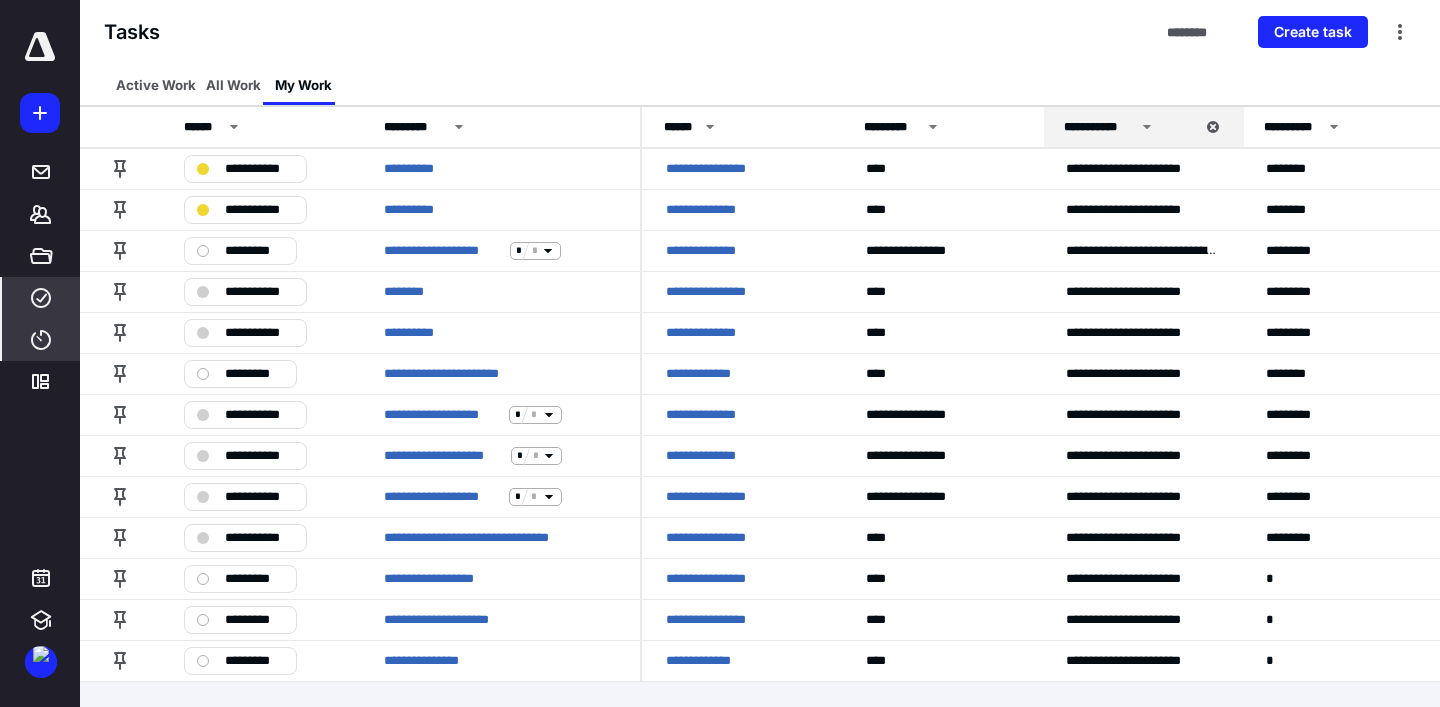 click 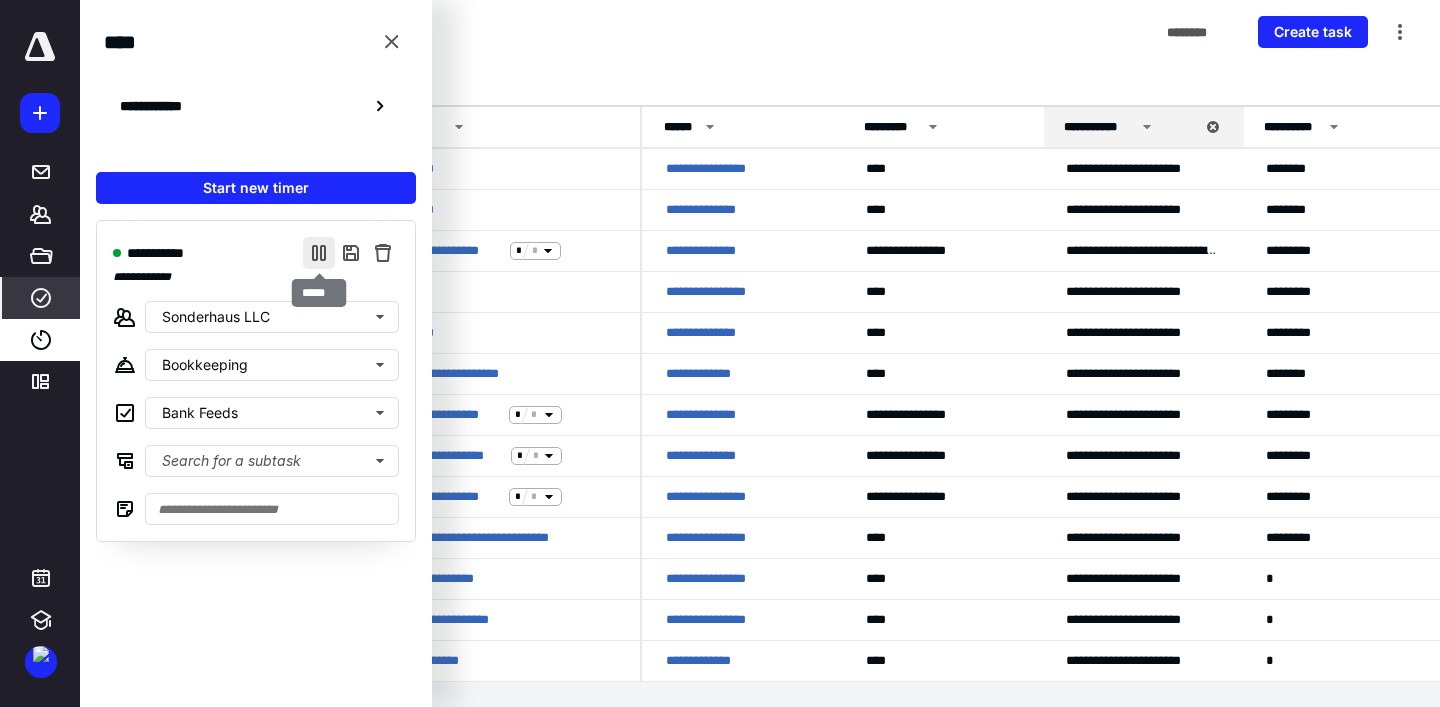click at bounding box center [319, 253] 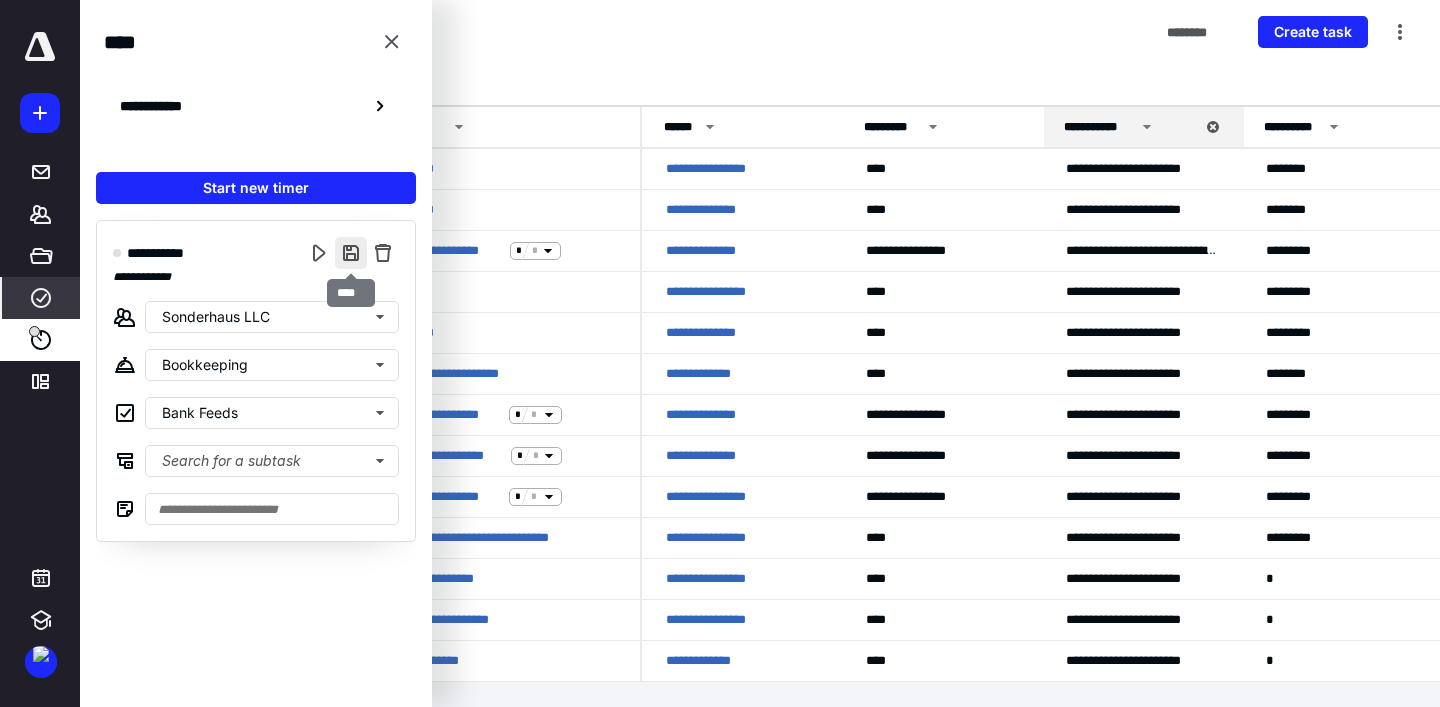 click at bounding box center (351, 253) 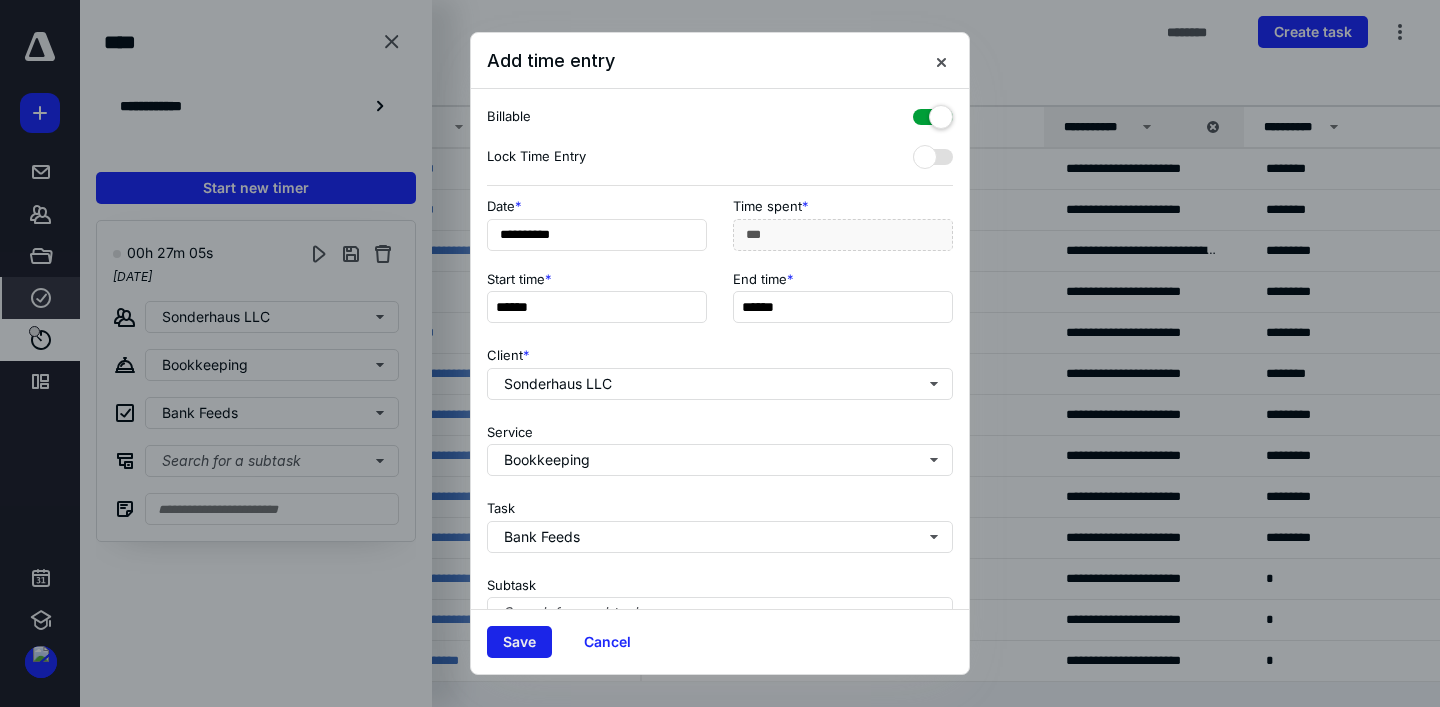 click on "Save" at bounding box center (519, 642) 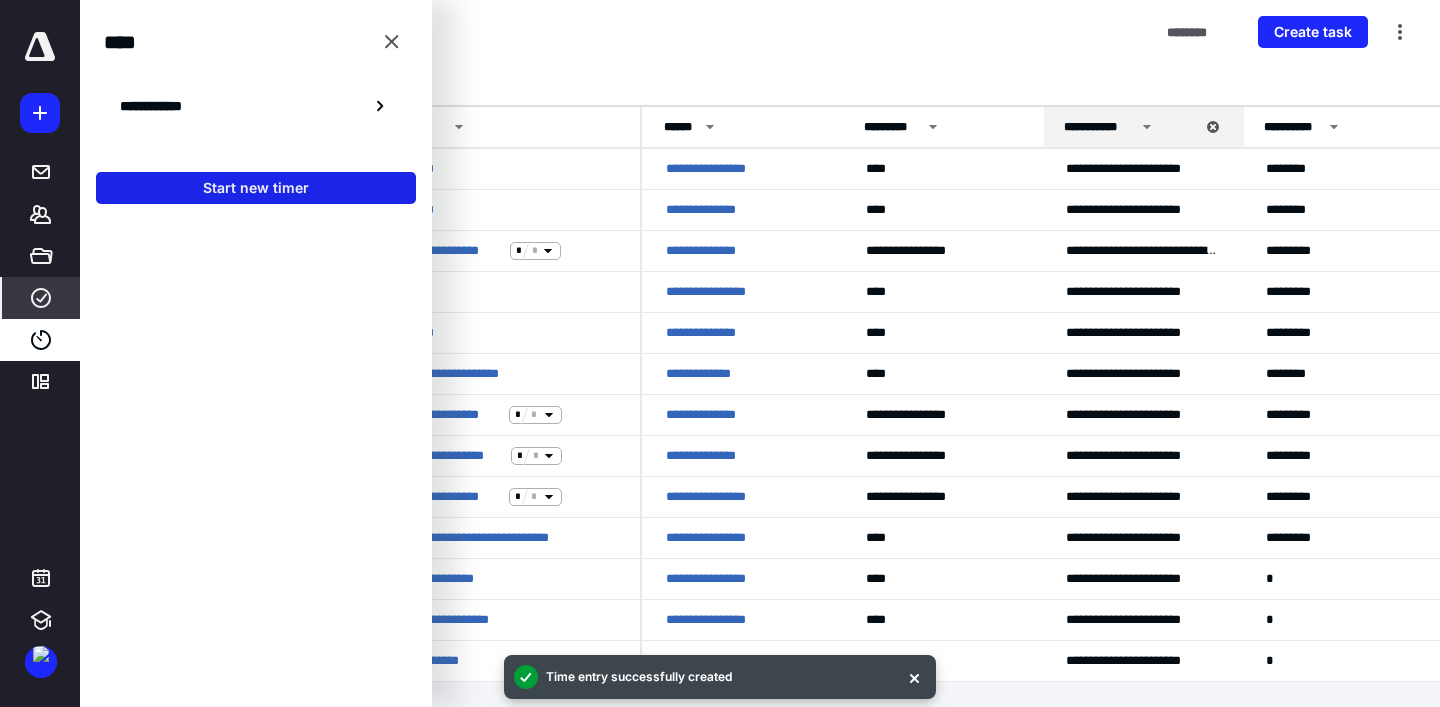 click on "Start new timer" at bounding box center [256, 188] 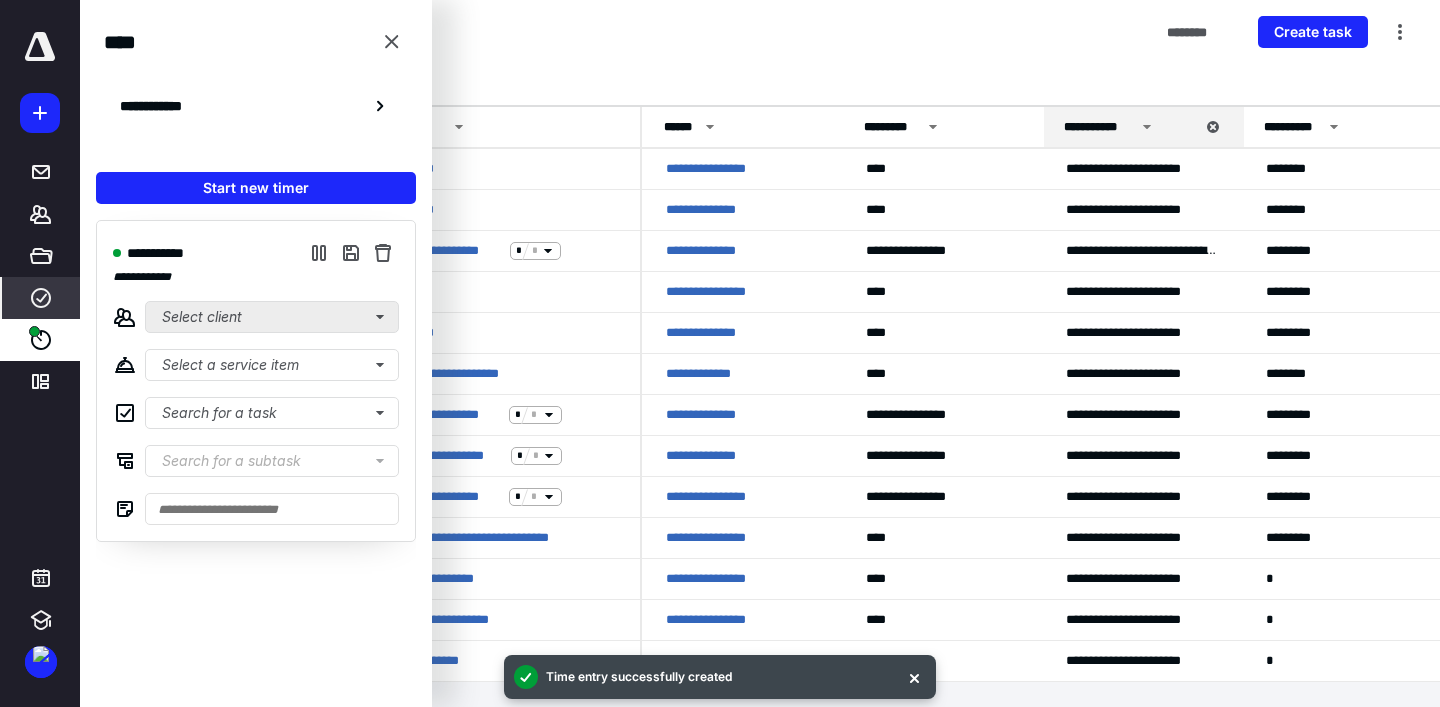 click on "Select client" at bounding box center [272, 317] 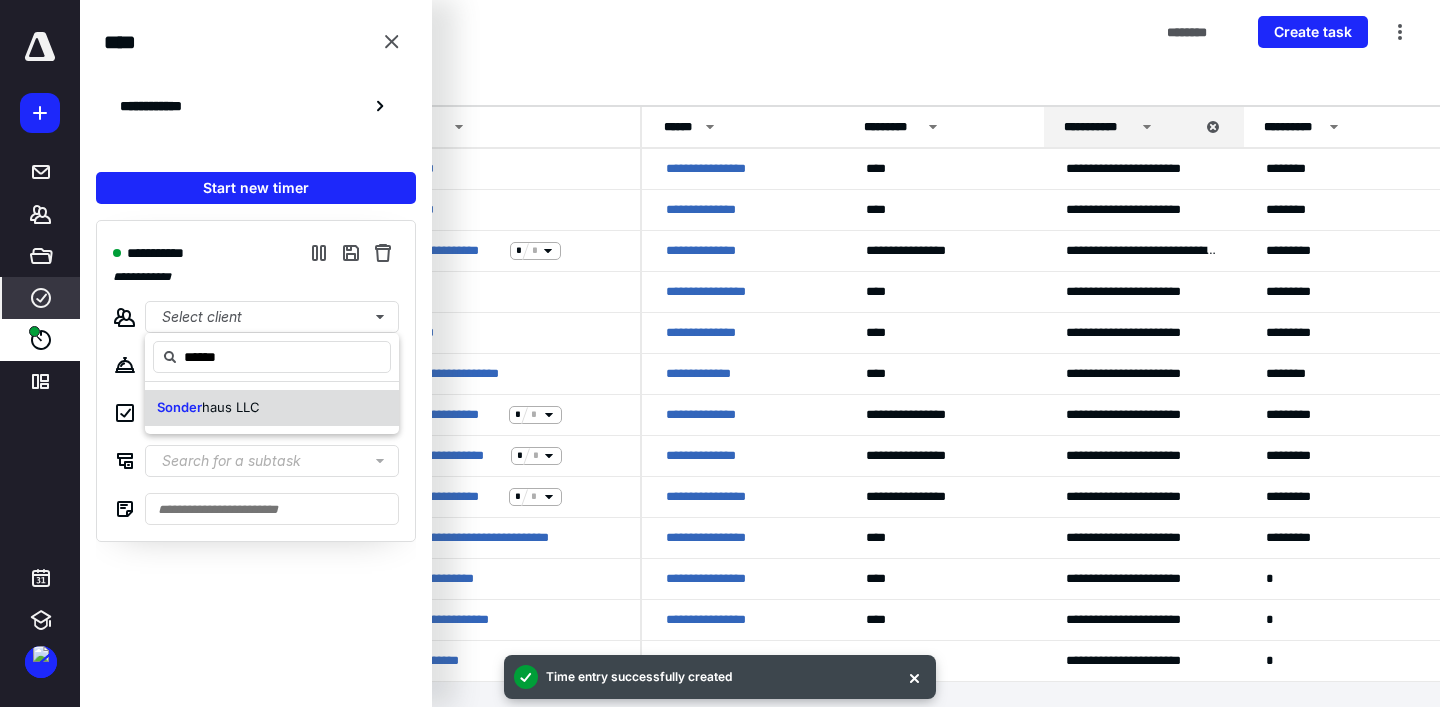 click on "haus LLC" at bounding box center [231, 407] 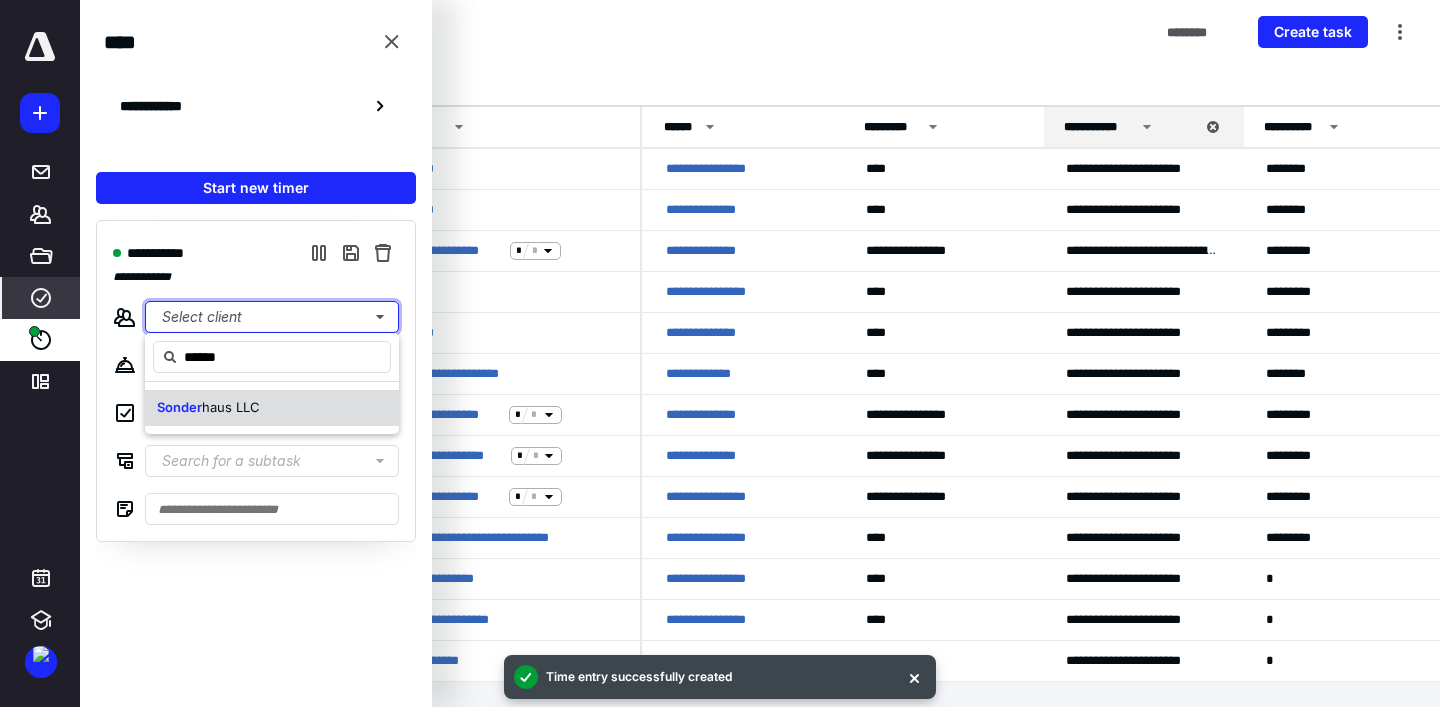type 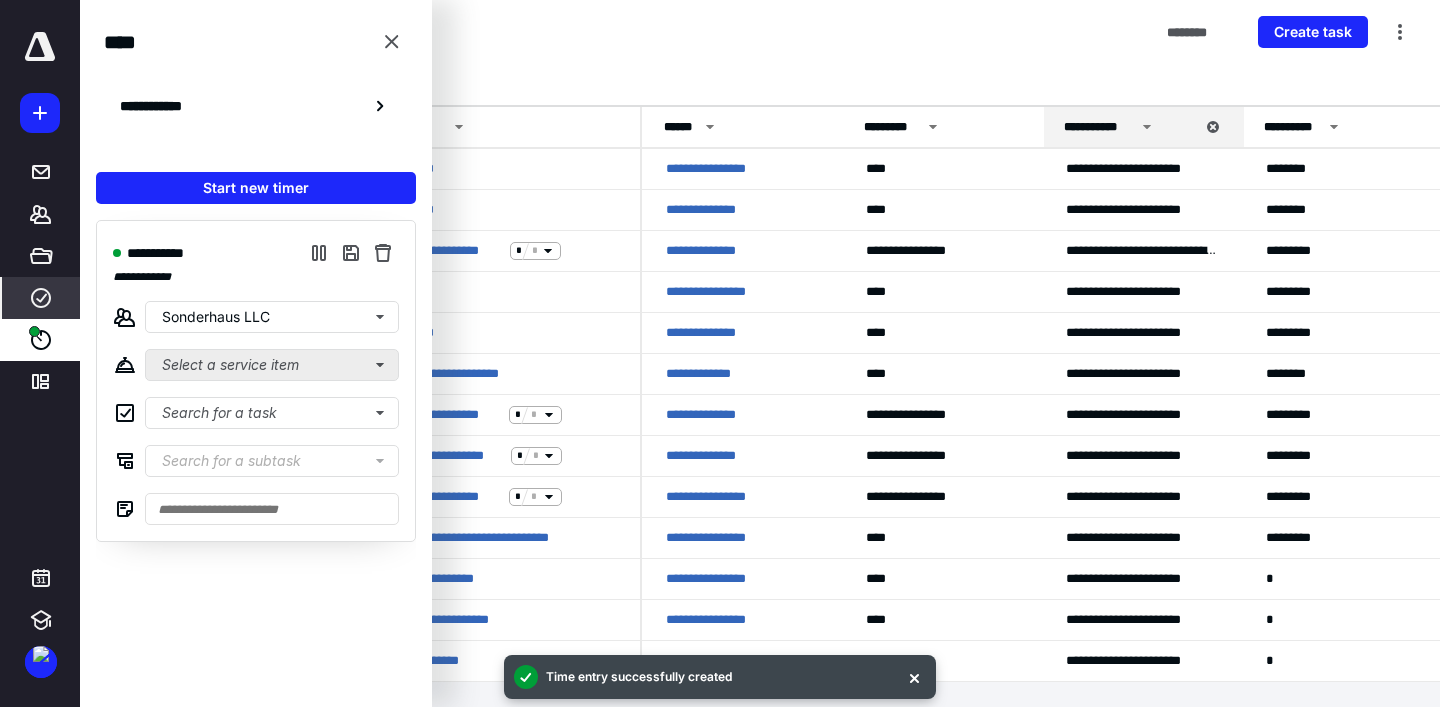 click on "Select a service item" at bounding box center [272, 365] 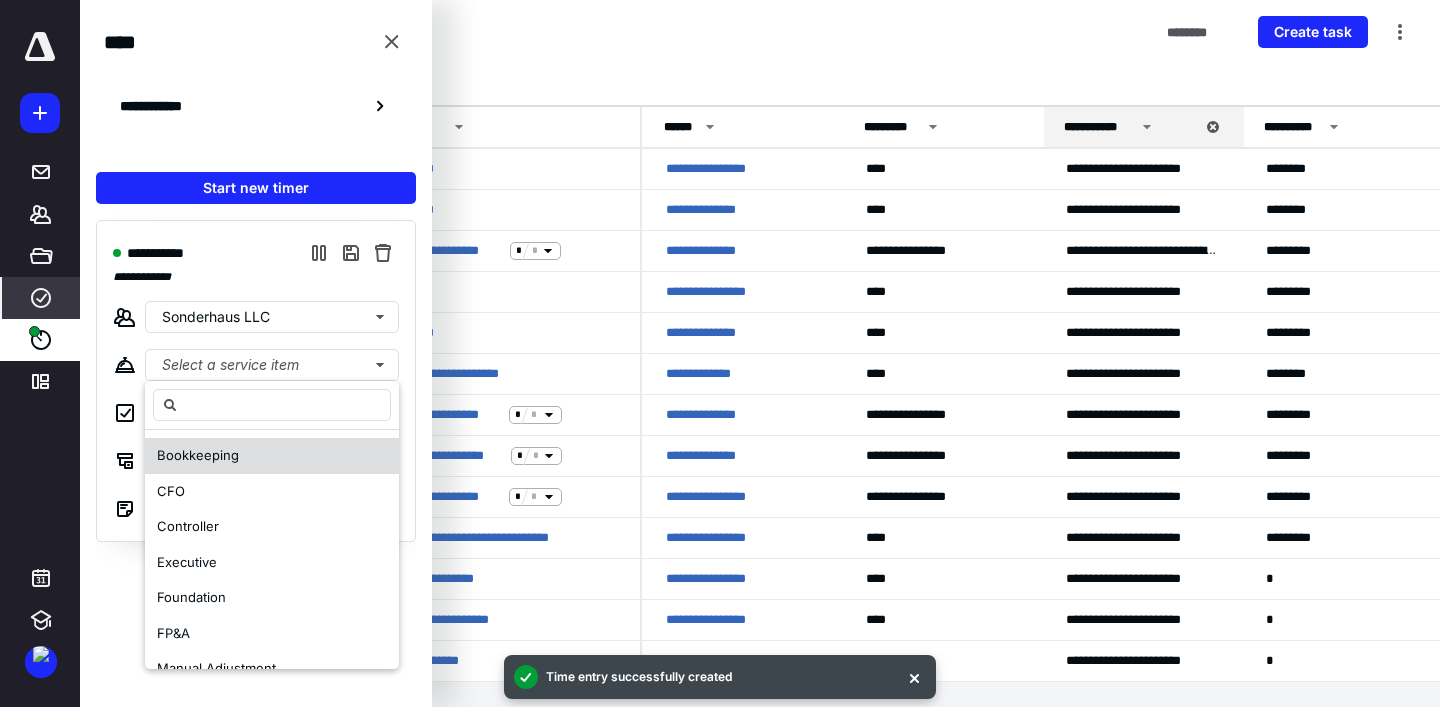 click on "Bookkeeping" at bounding box center (272, 456) 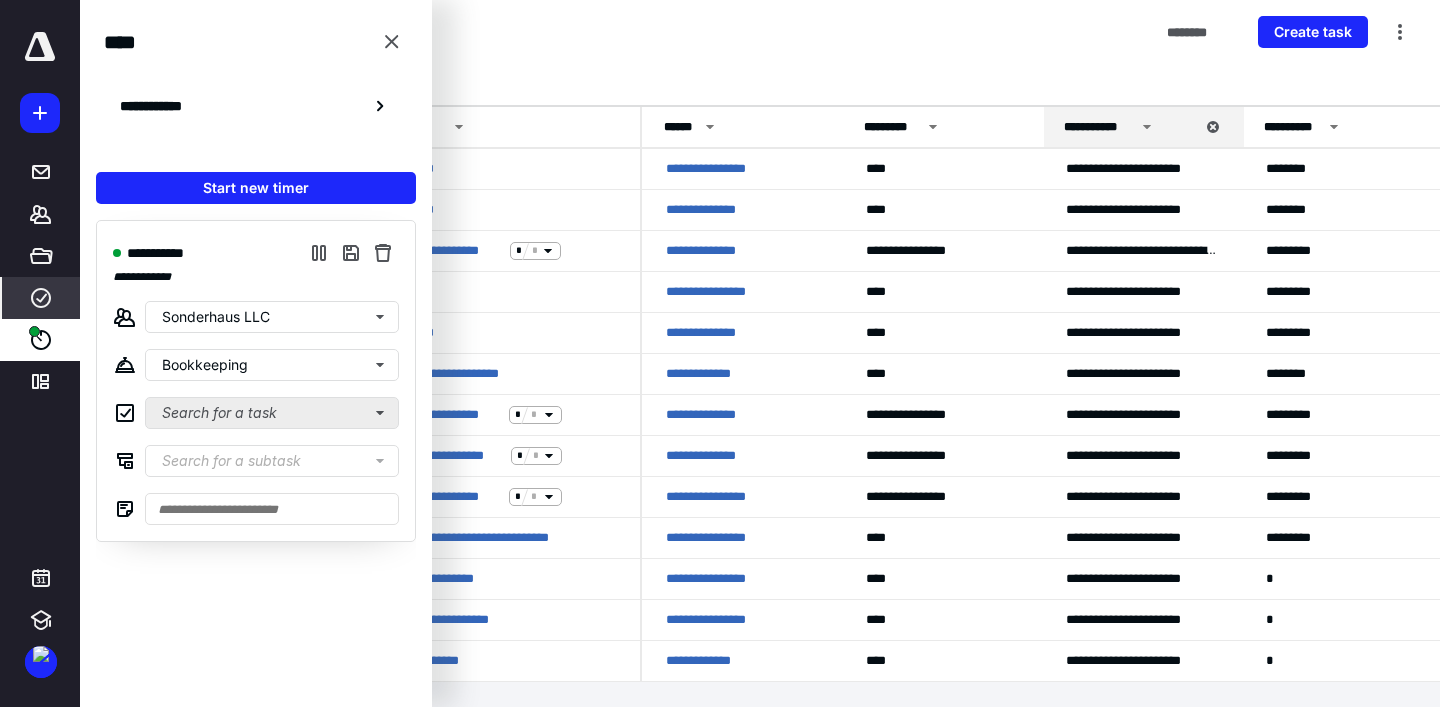 click on "Search for a task" at bounding box center (272, 413) 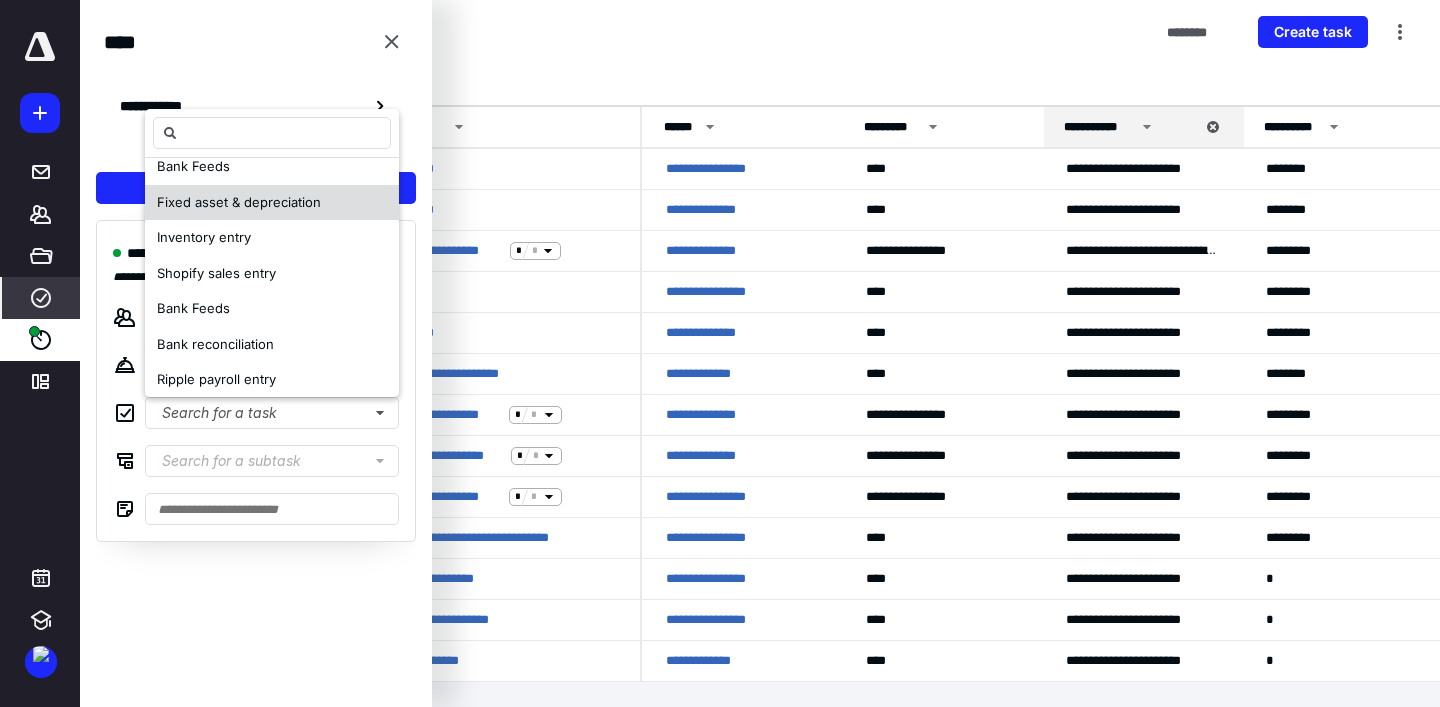 scroll, scrollTop: 240, scrollLeft: 0, axis: vertical 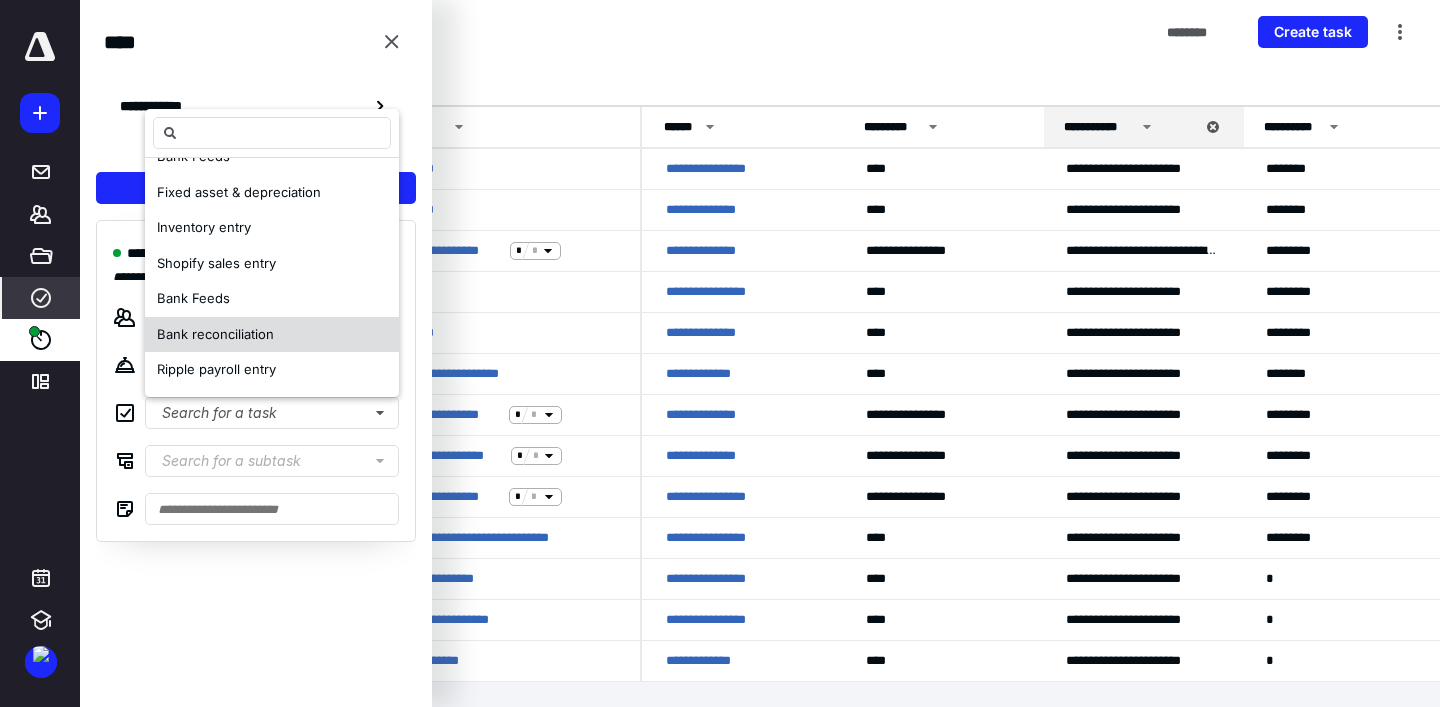click on "Bank reconciliation" at bounding box center [215, 334] 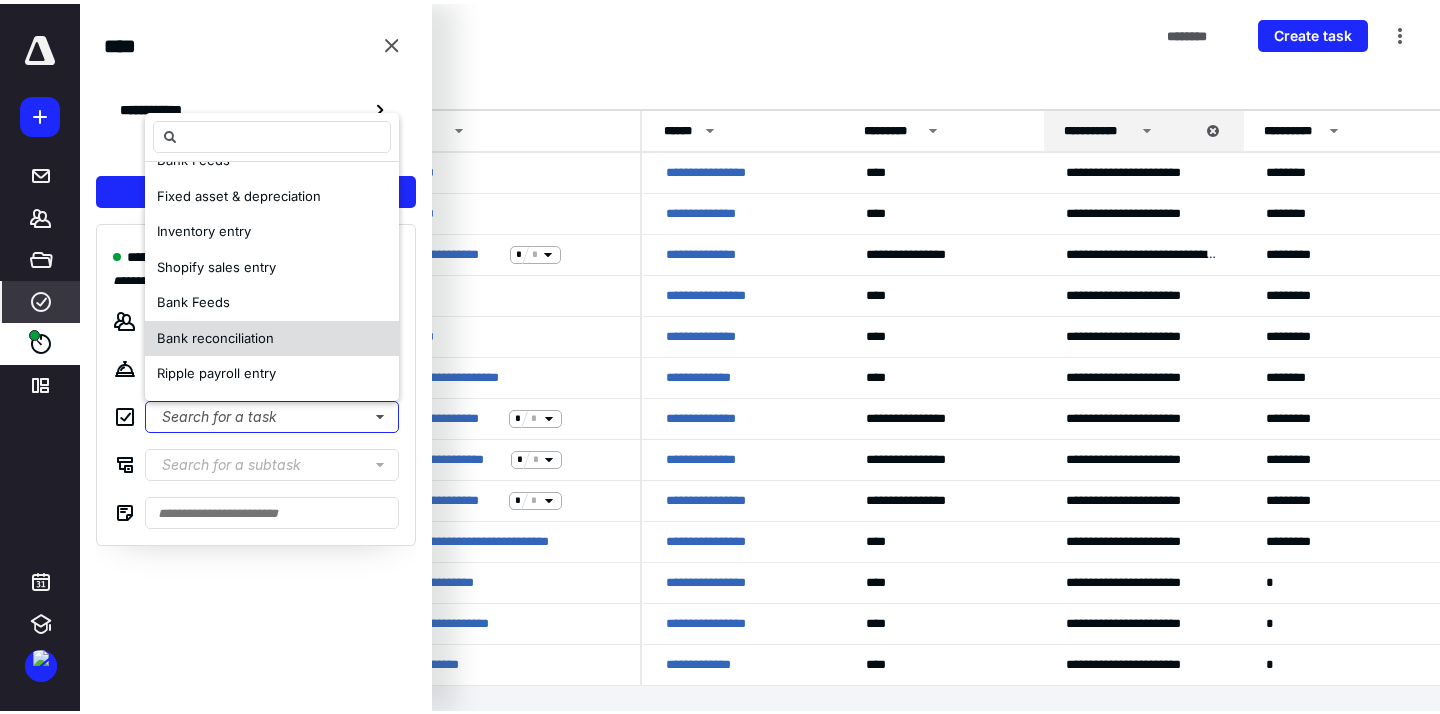 scroll, scrollTop: 0, scrollLeft: 0, axis: both 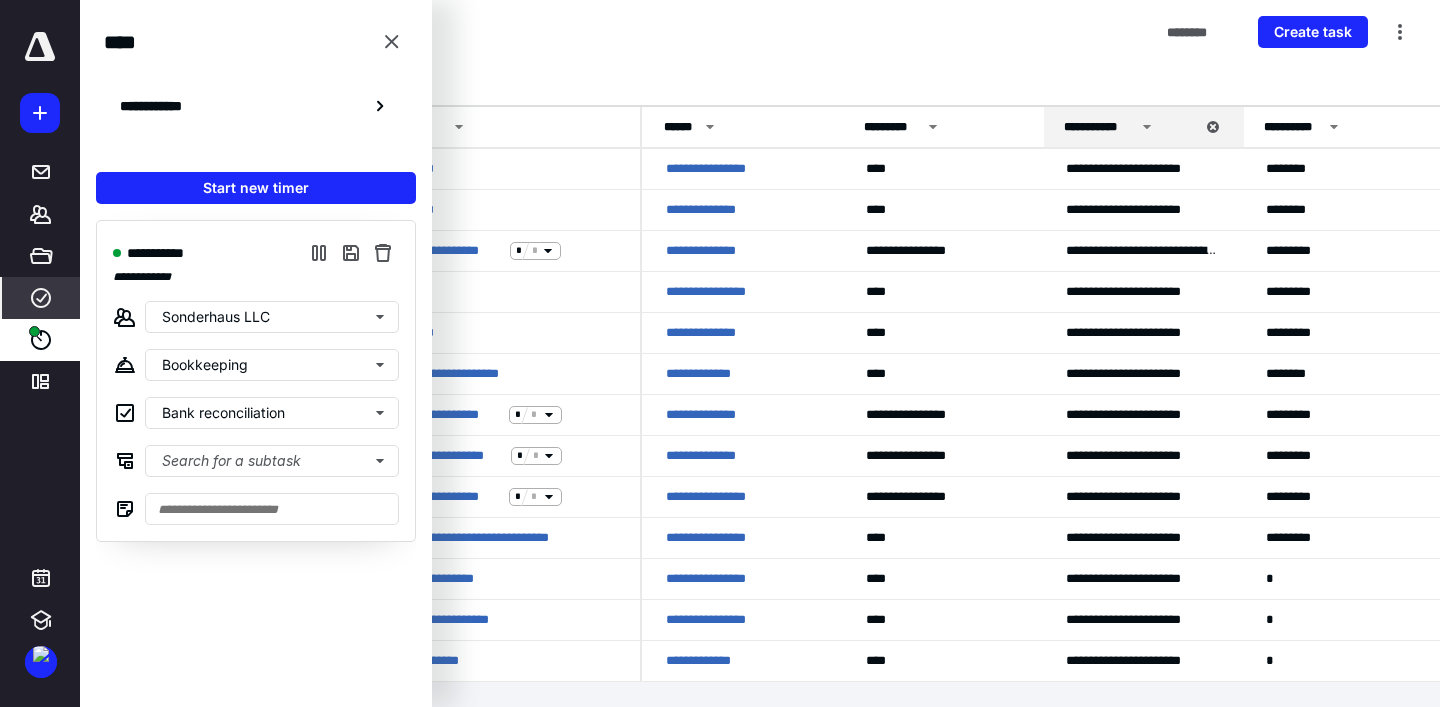 click on "Tasks ******** Create task" at bounding box center (760, 32) 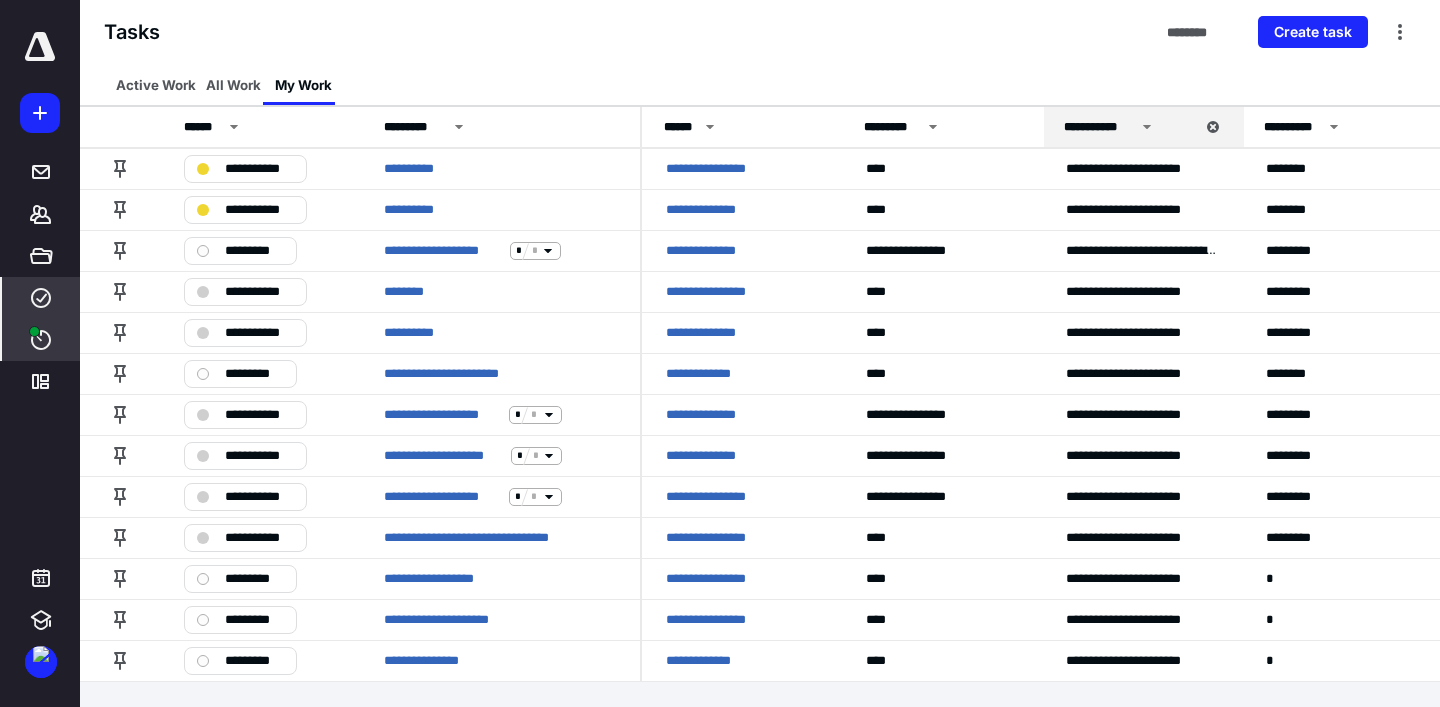 click on "****" at bounding box center [41, 340] 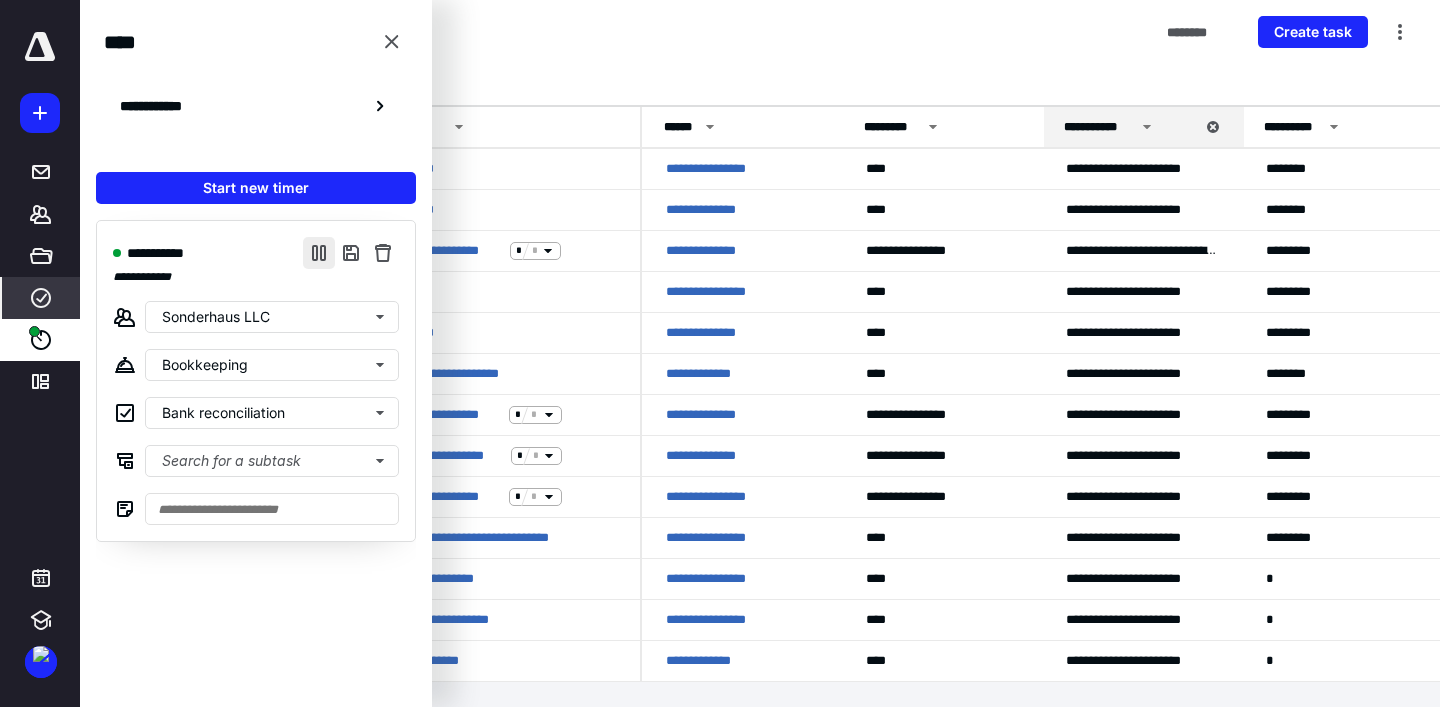 click at bounding box center (319, 253) 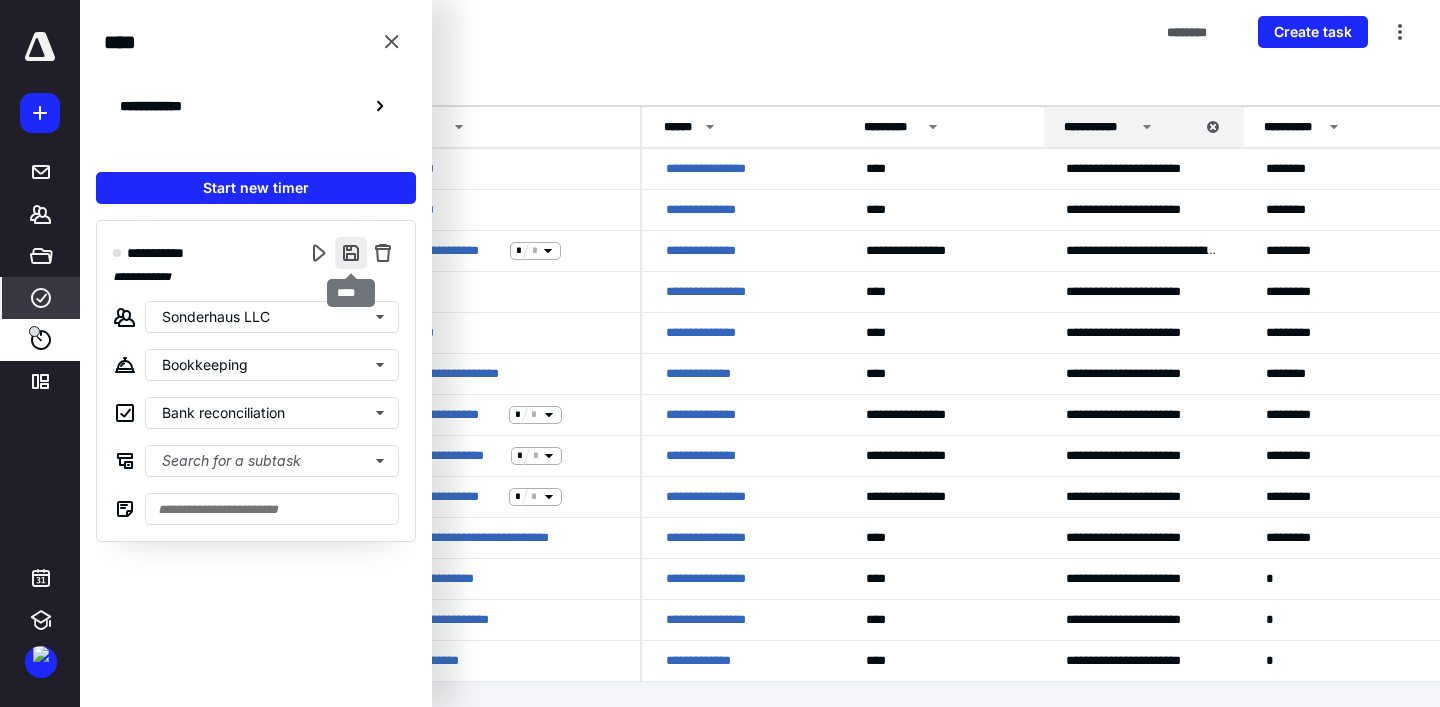 click at bounding box center (351, 253) 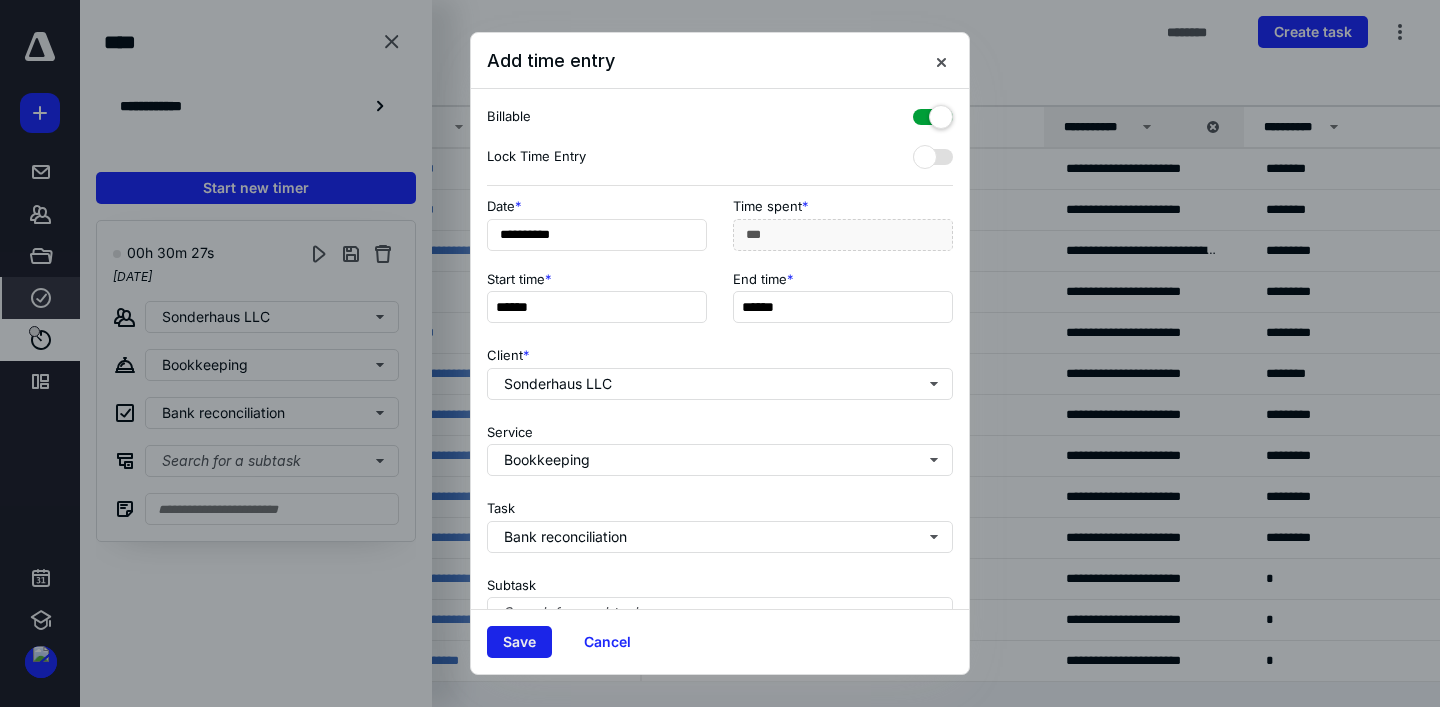click on "Save" at bounding box center (519, 642) 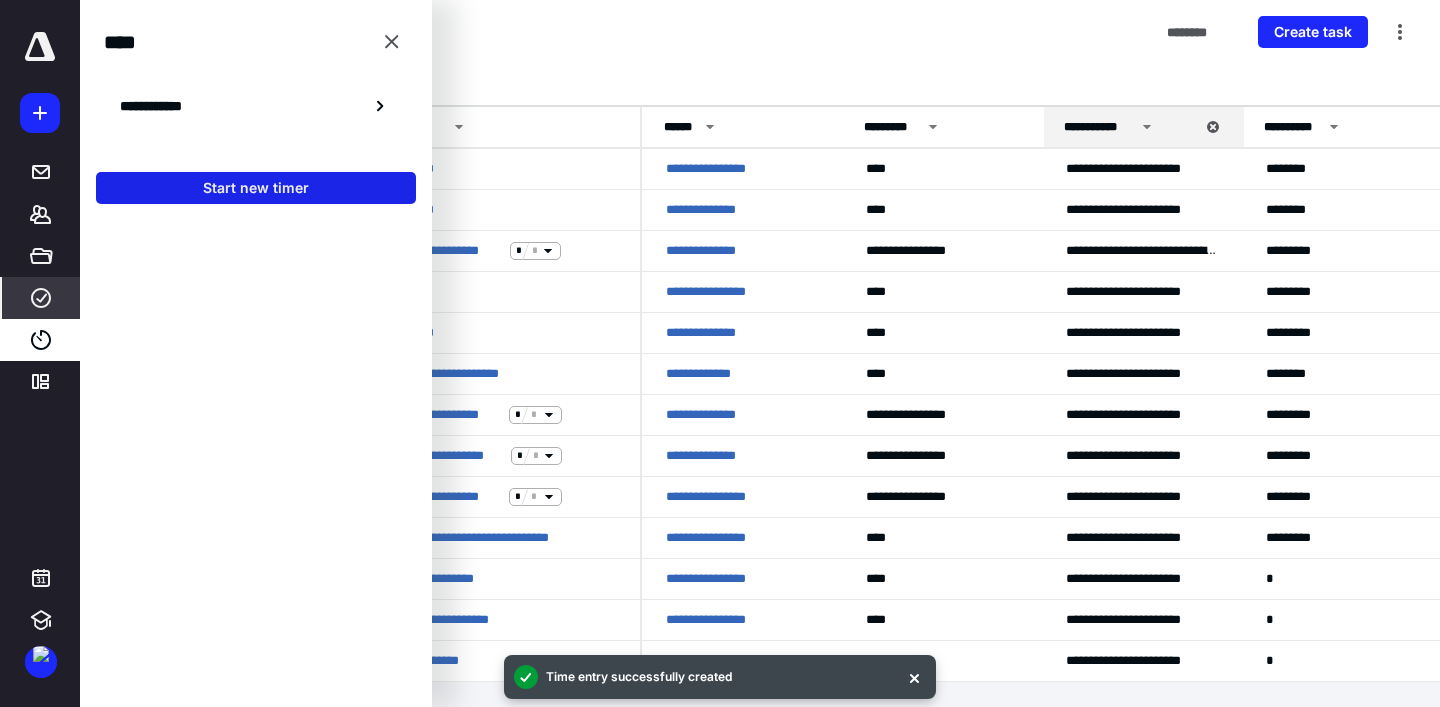click on "Start new timer" at bounding box center (256, 188) 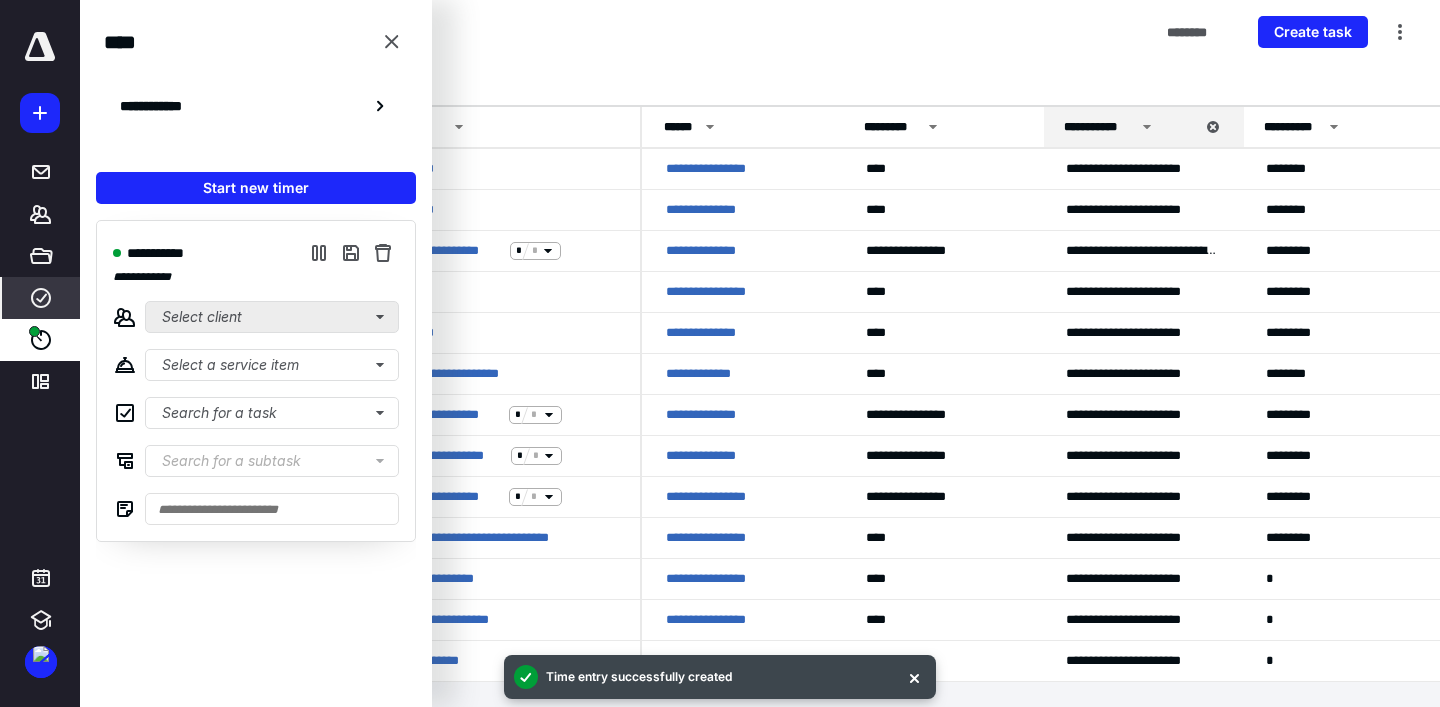 click on "Select client" at bounding box center [272, 317] 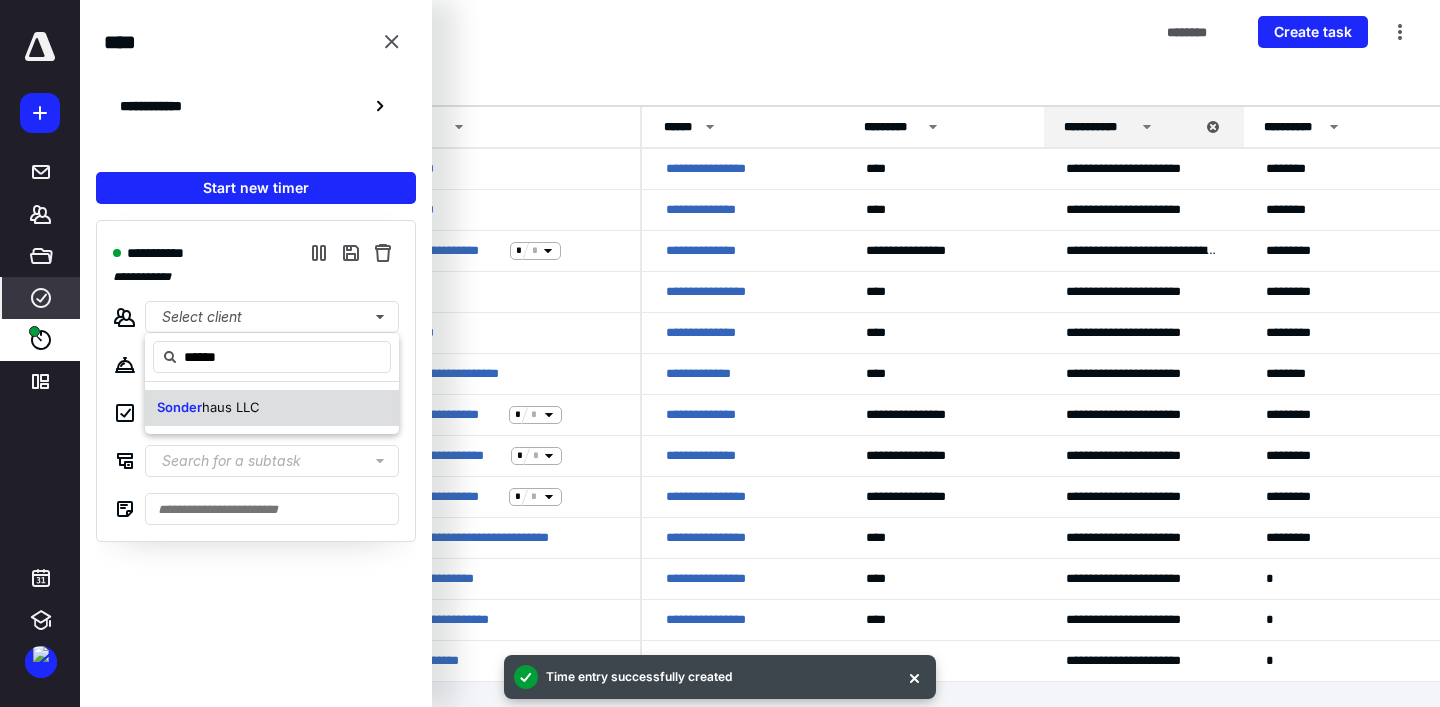 click on "haus LLC" at bounding box center (231, 407) 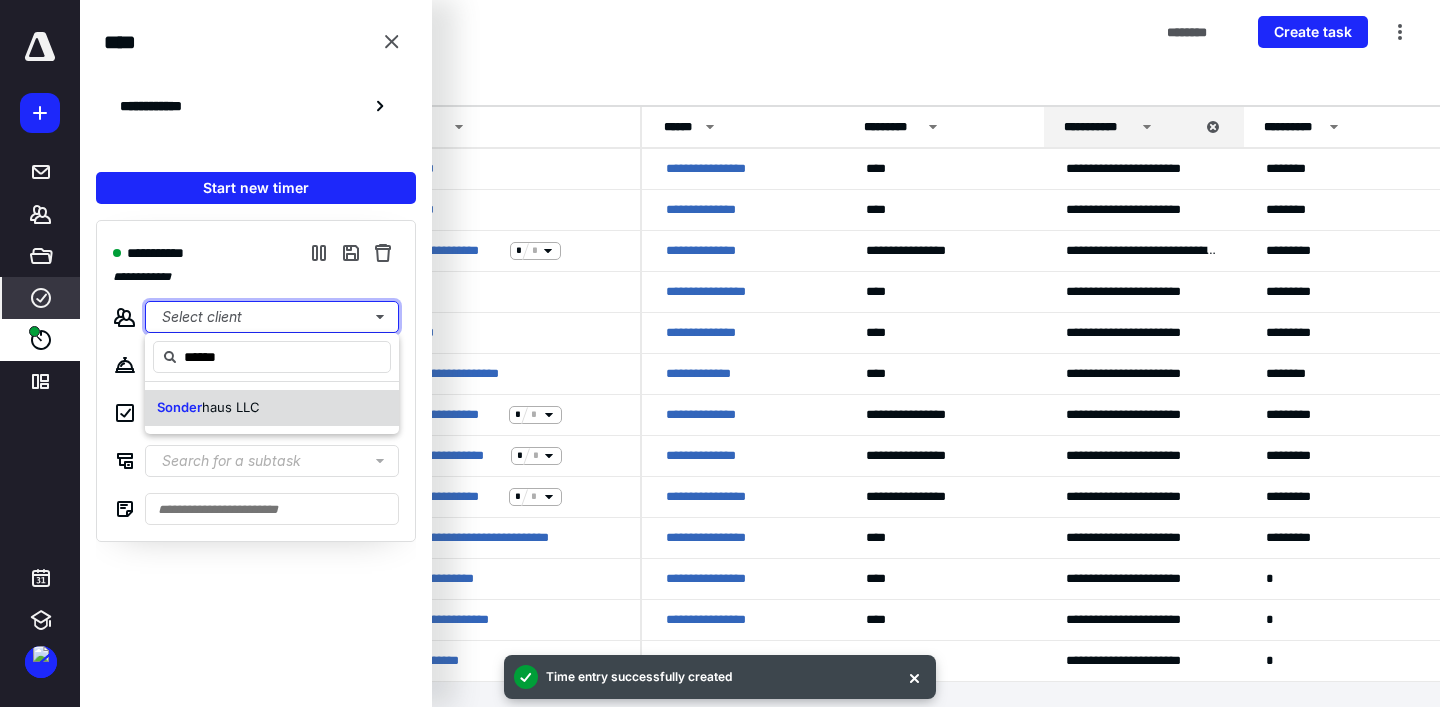 type 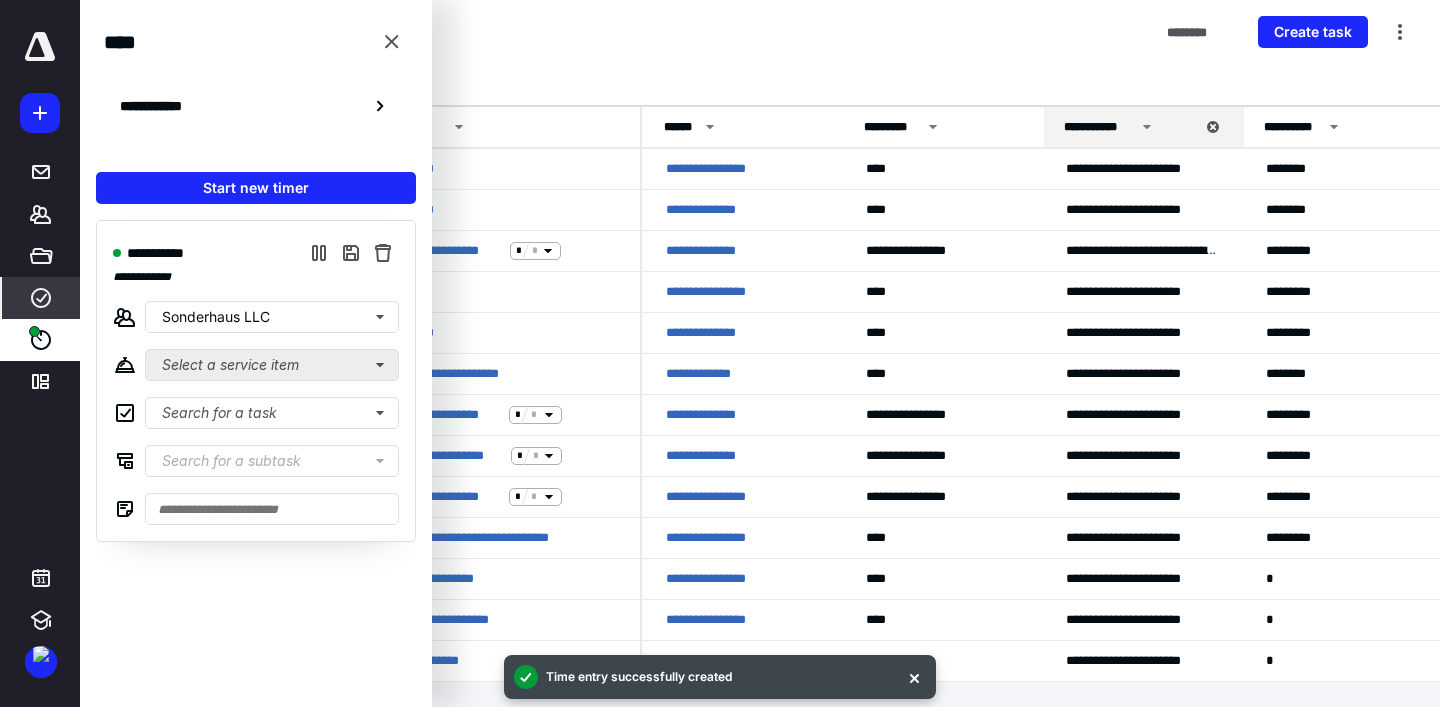 click on "Select a service item" at bounding box center [272, 365] 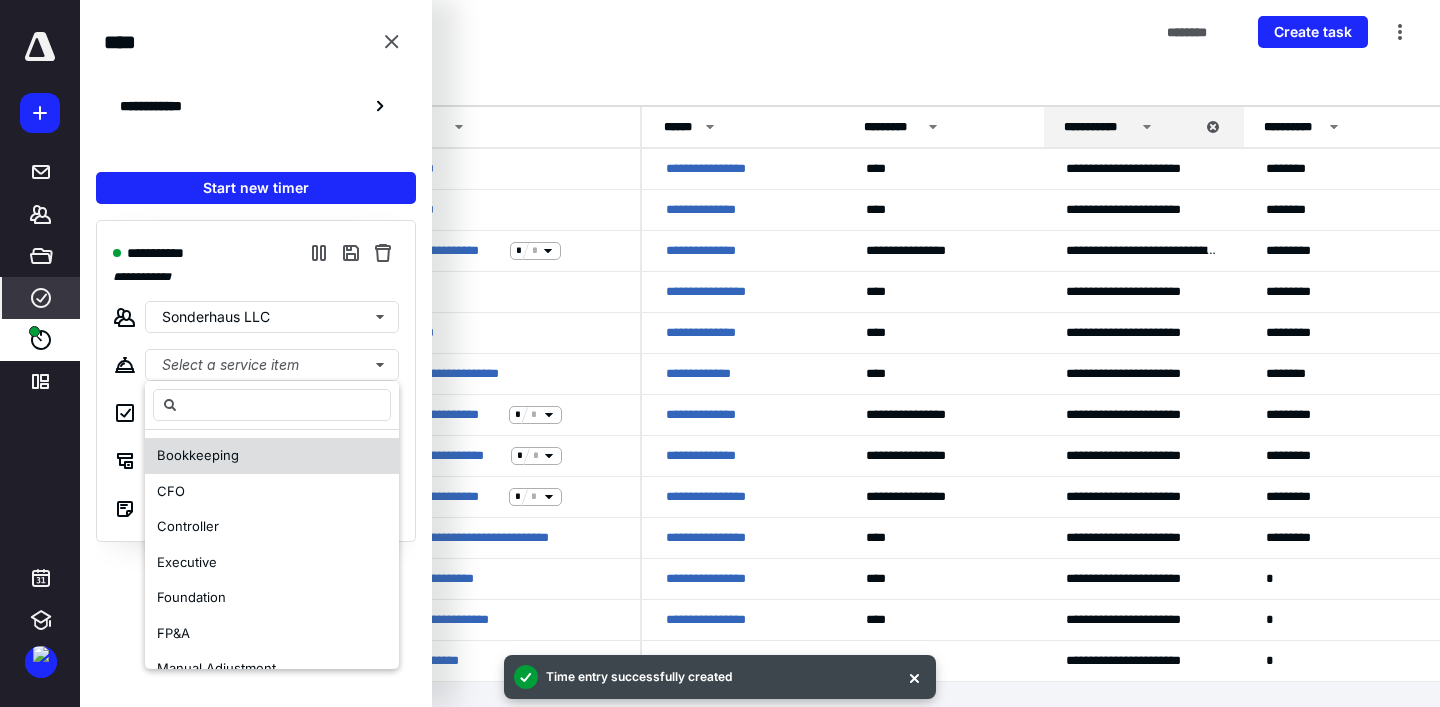 click on "Bookkeeping" at bounding box center (198, 455) 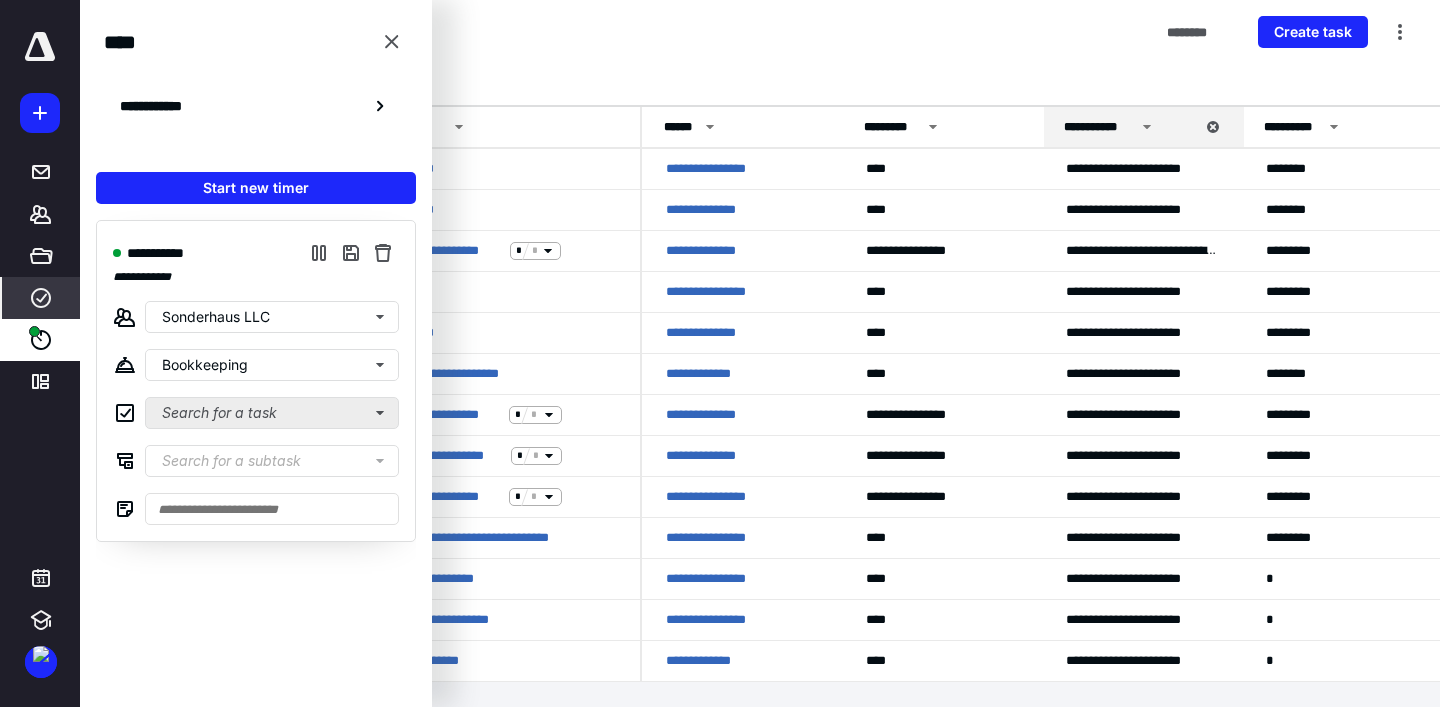 click on "Search for a task" at bounding box center [272, 413] 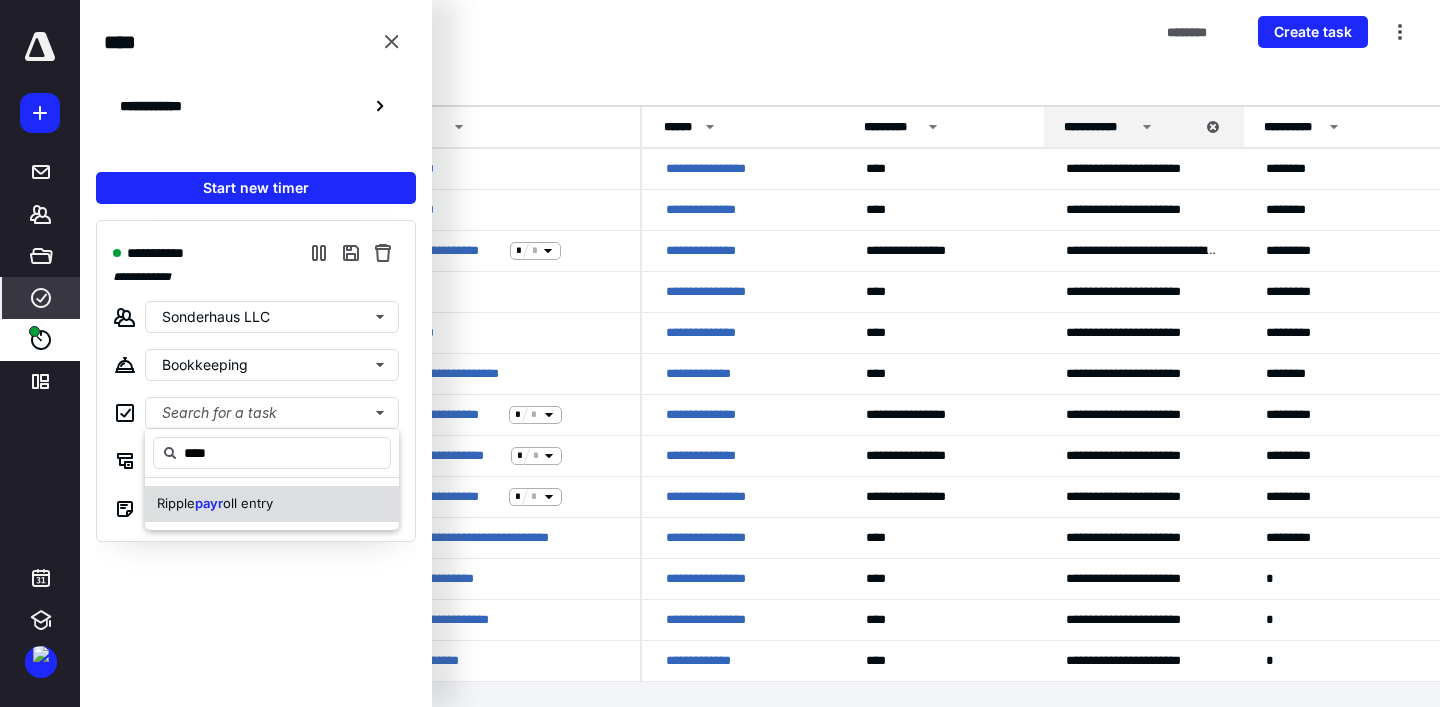 click on "oll entry" at bounding box center (248, 503) 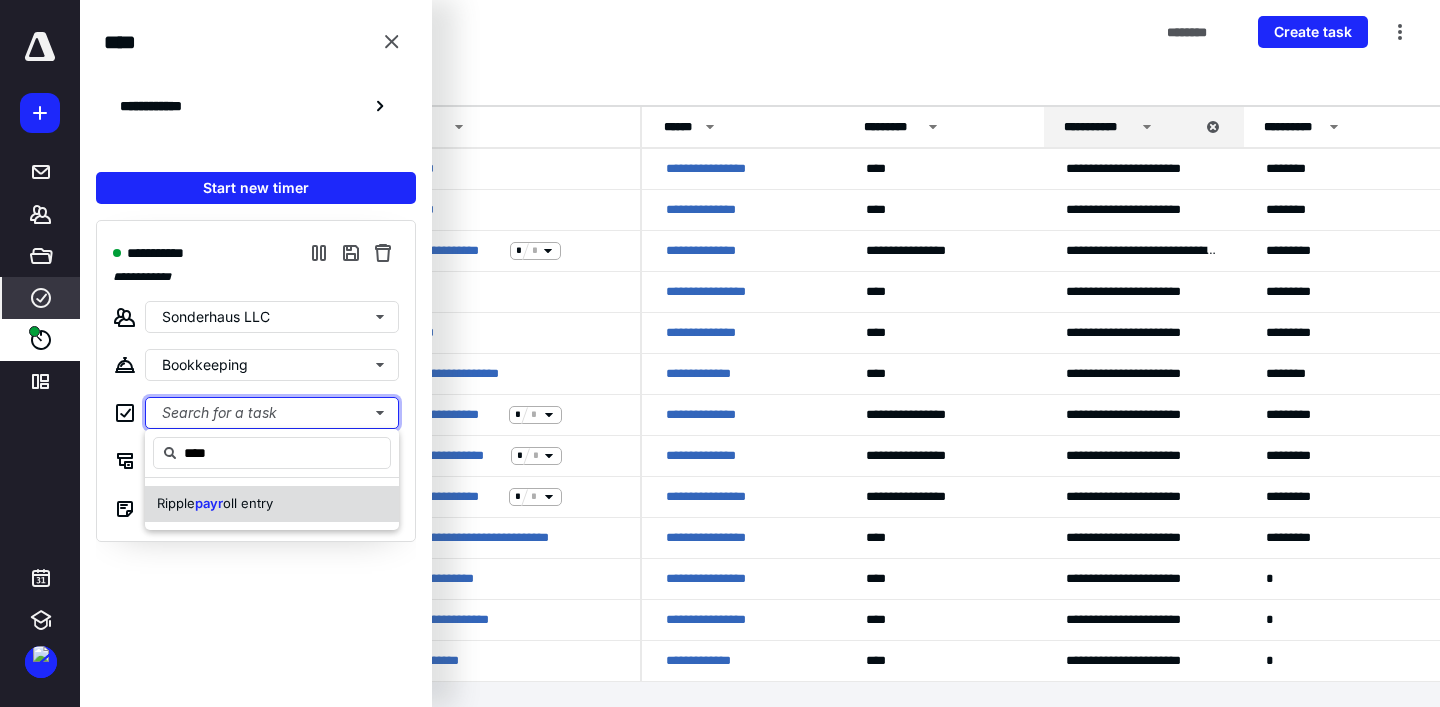 type 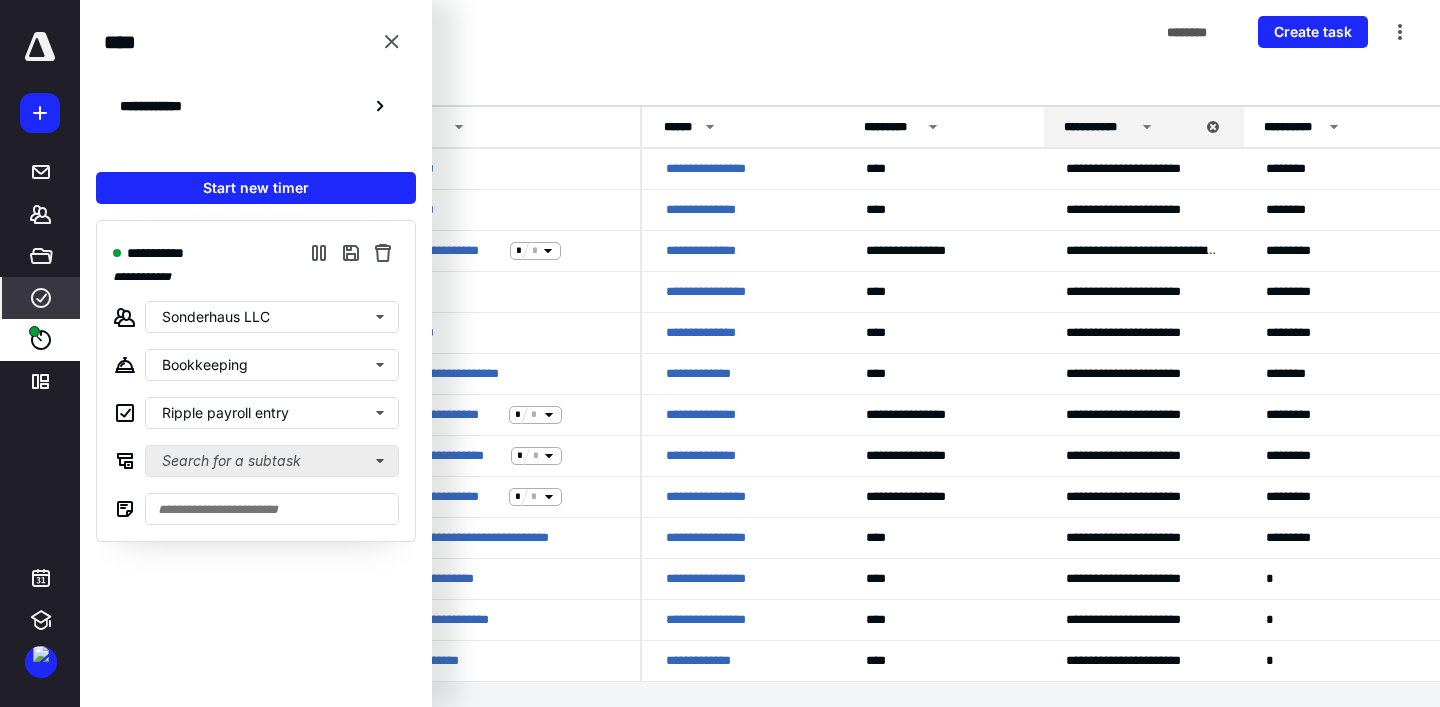 click on "Search for a subtask" at bounding box center (272, 461) 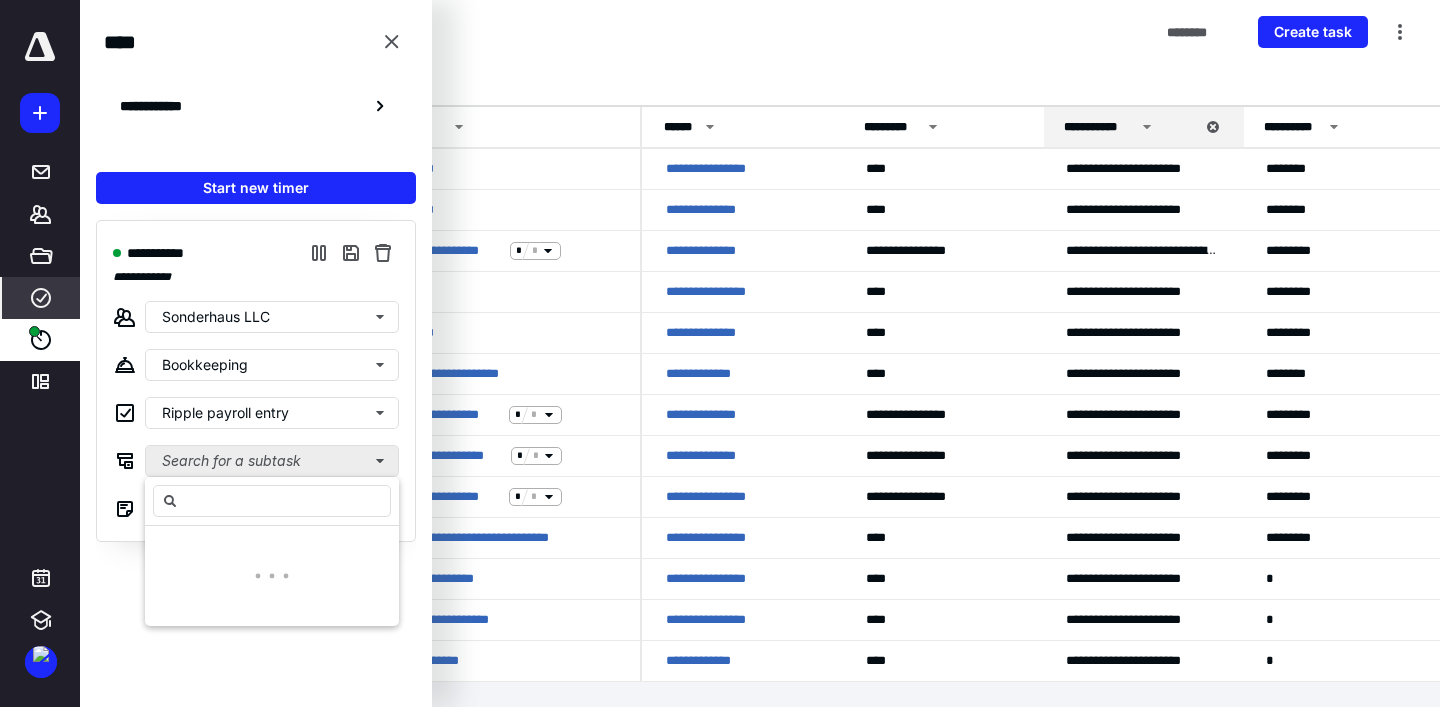 click on "Search for a subtask" at bounding box center (272, 461) 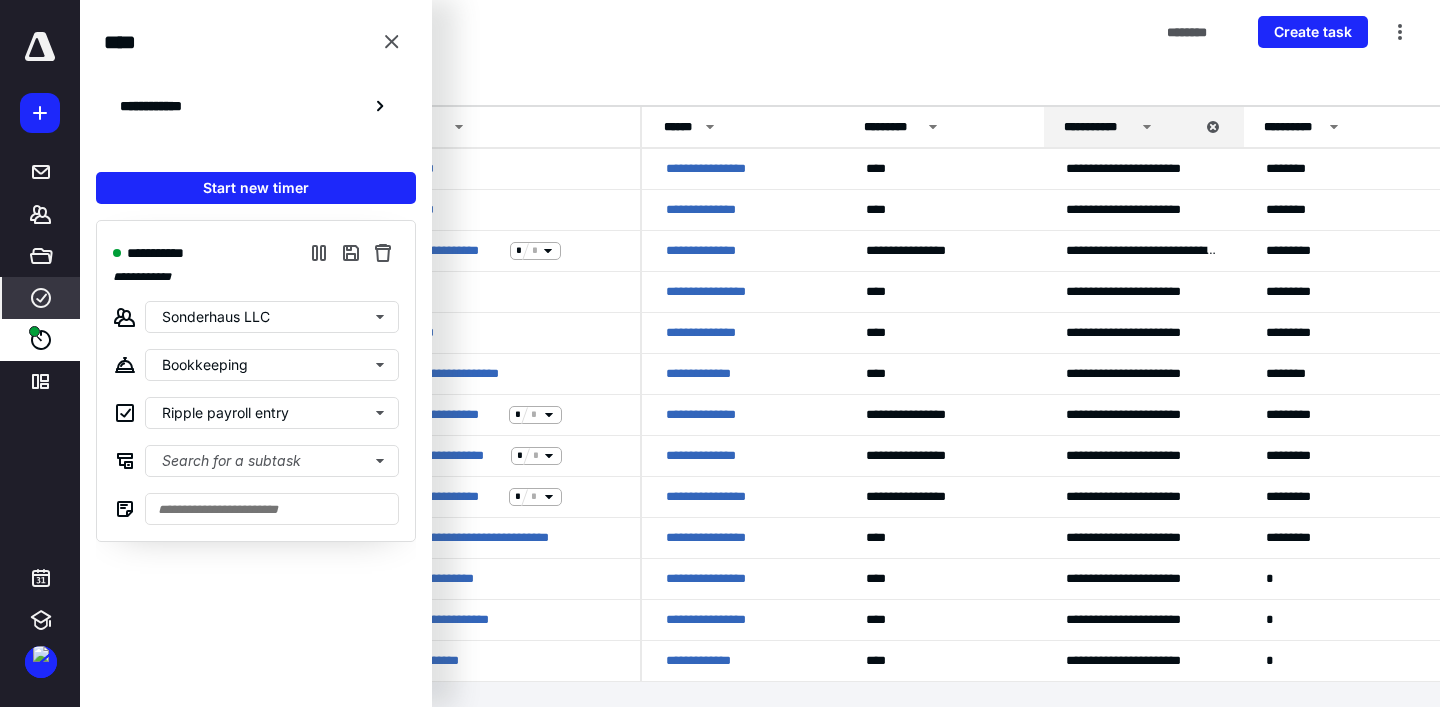 click on "Tasks ******** Create task" at bounding box center (760, 32) 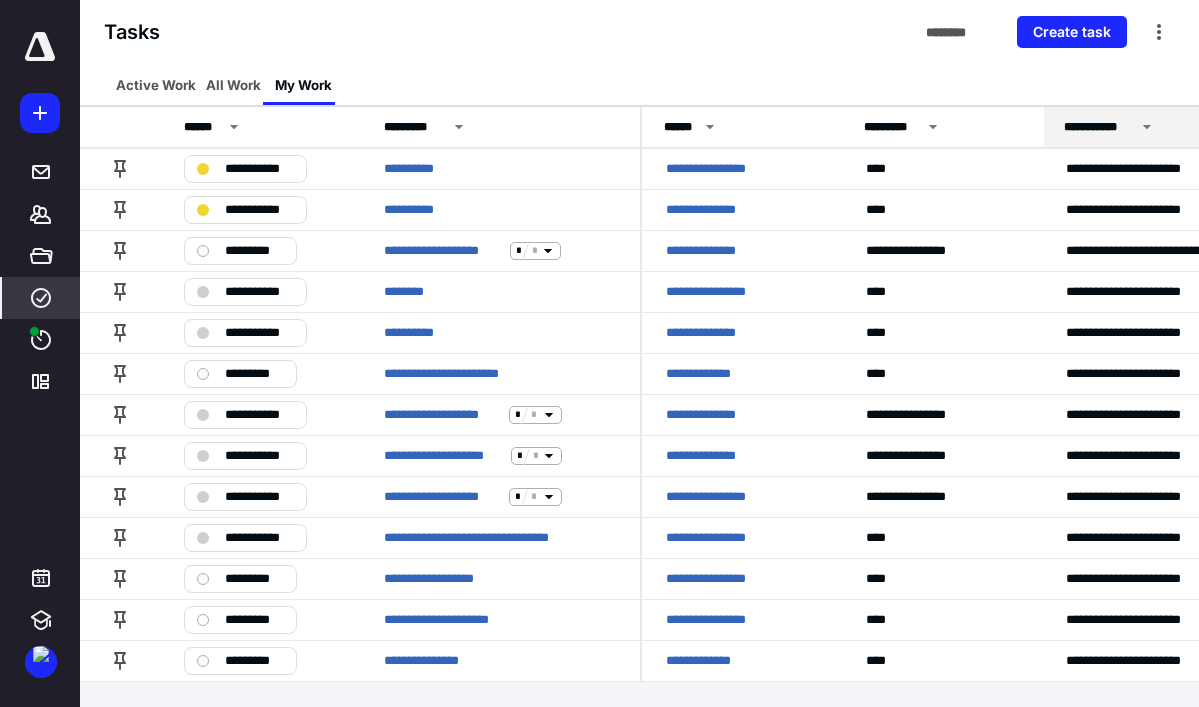 click on "Active Work All Work My Work" at bounding box center (639, 85) 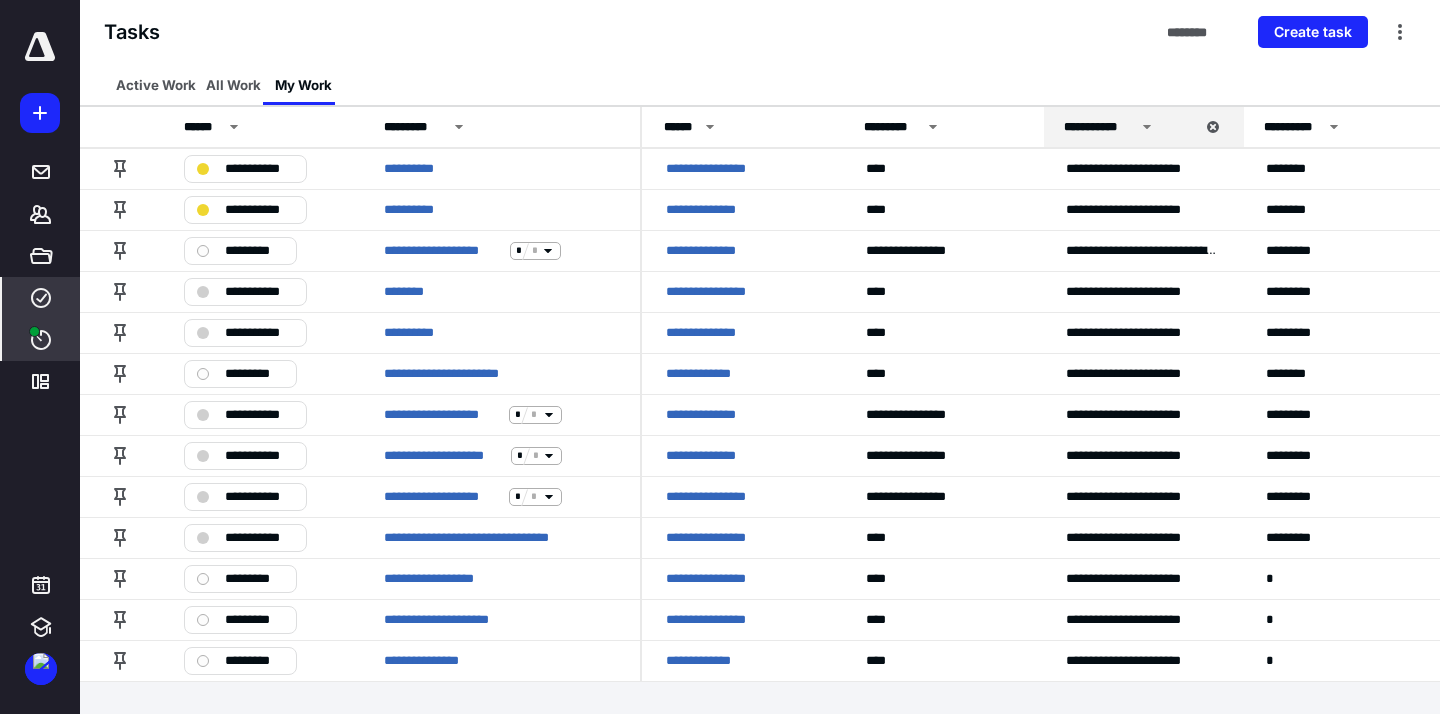 click 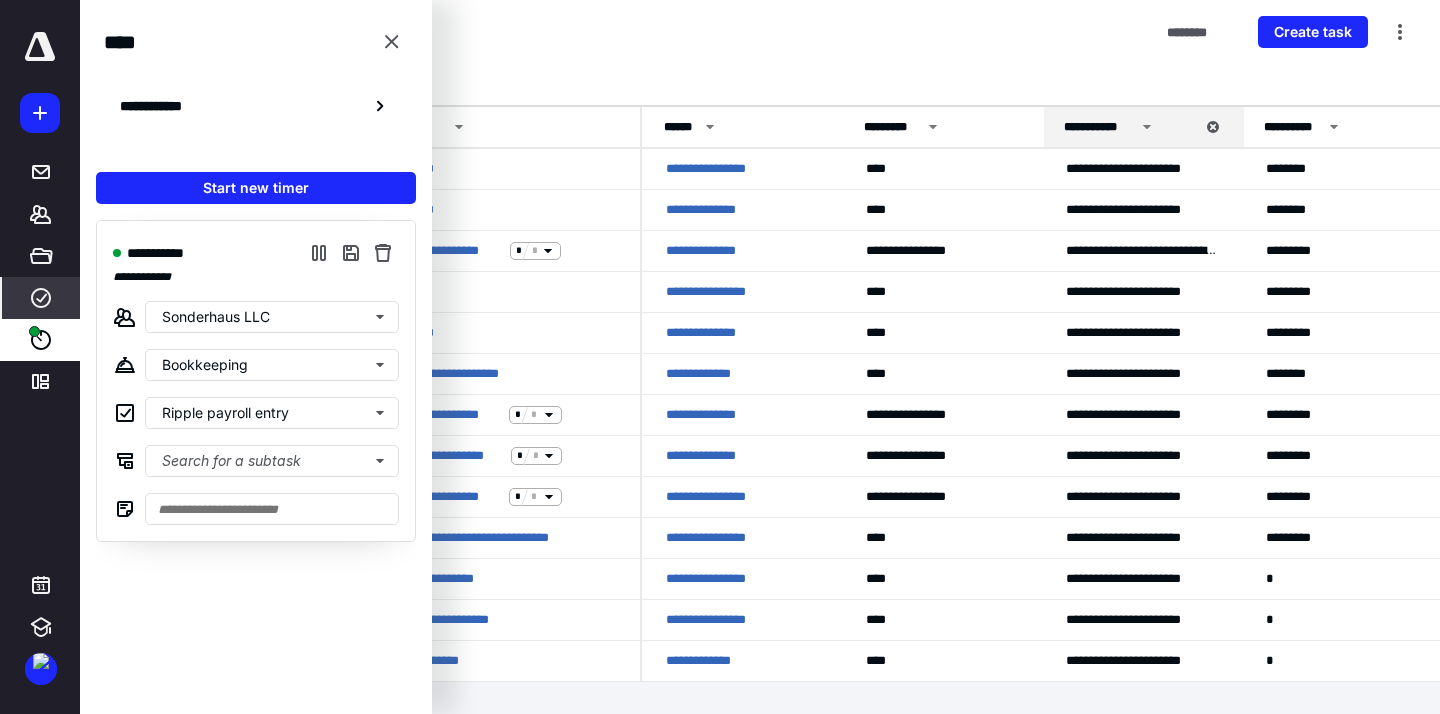 click on "Tasks ******** Create task" at bounding box center [760, 32] 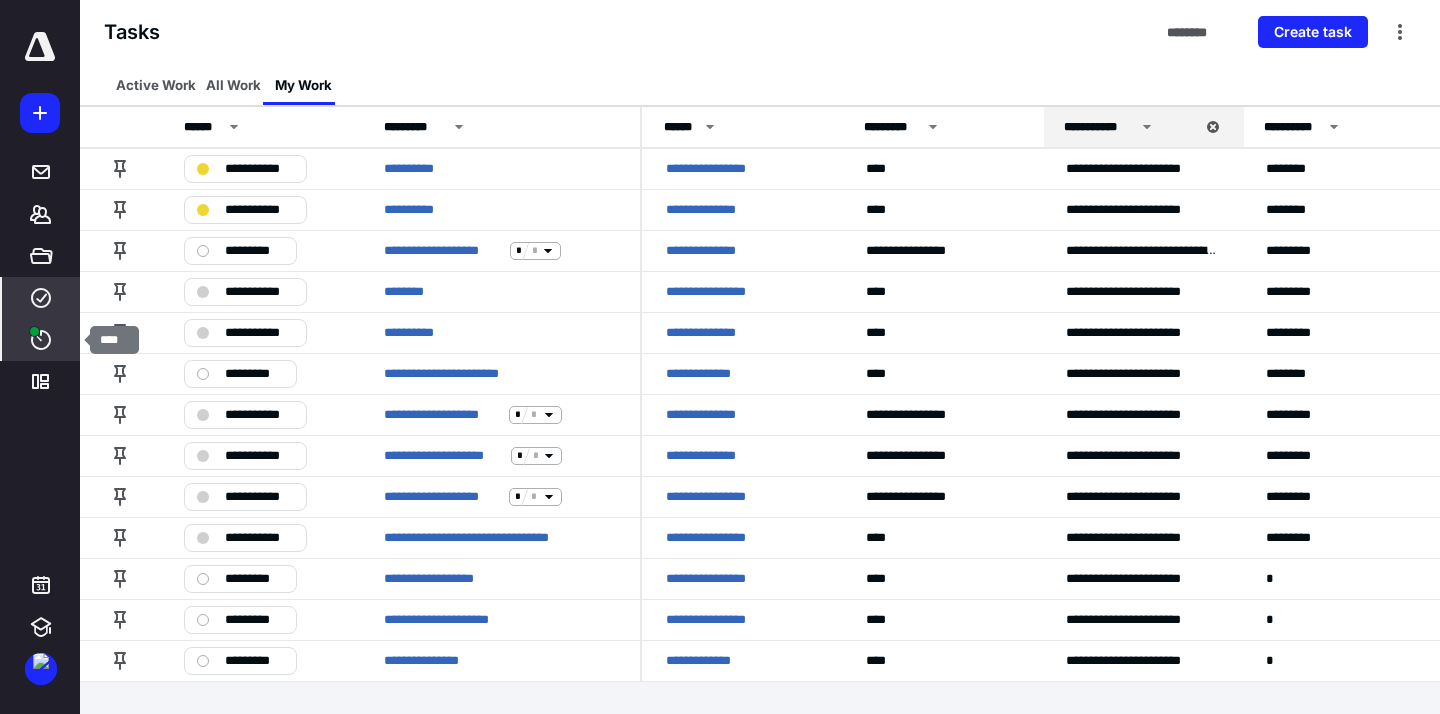 click 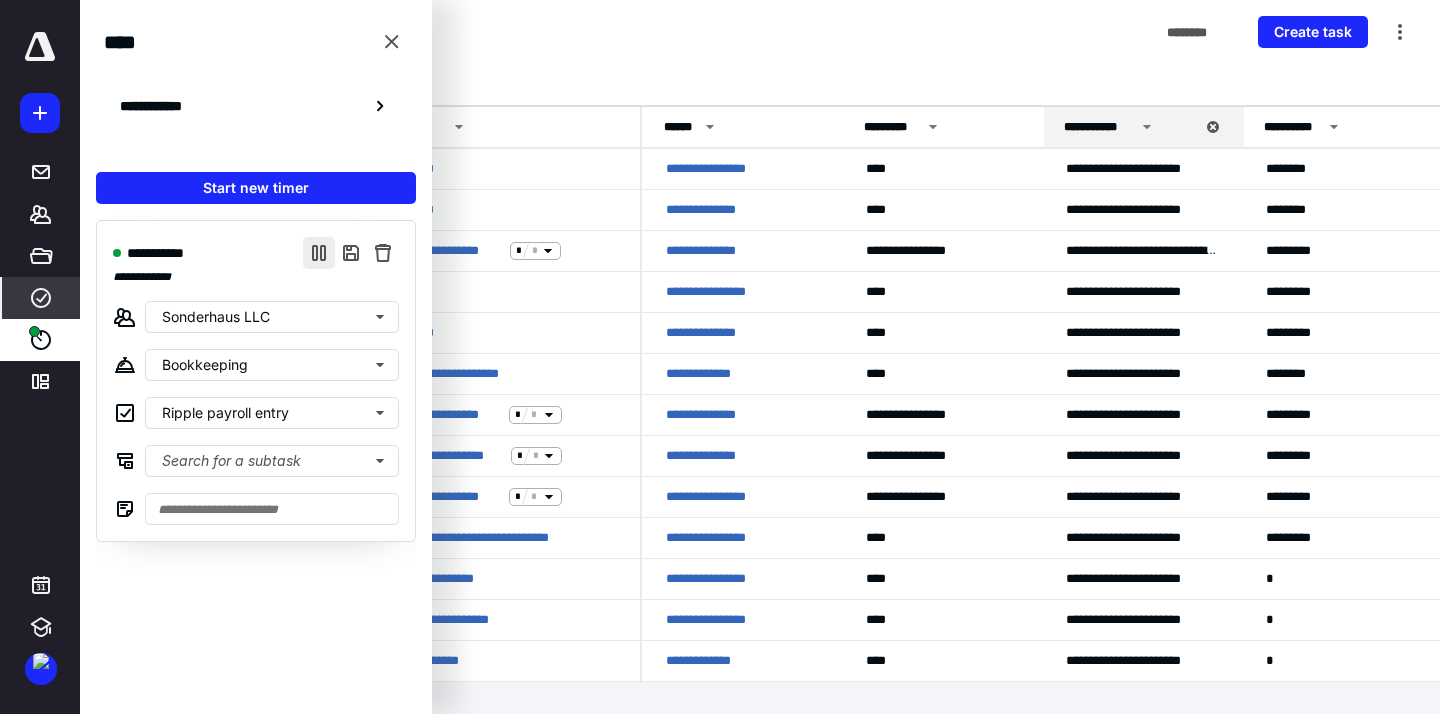 click at bounding box center [319, 253] 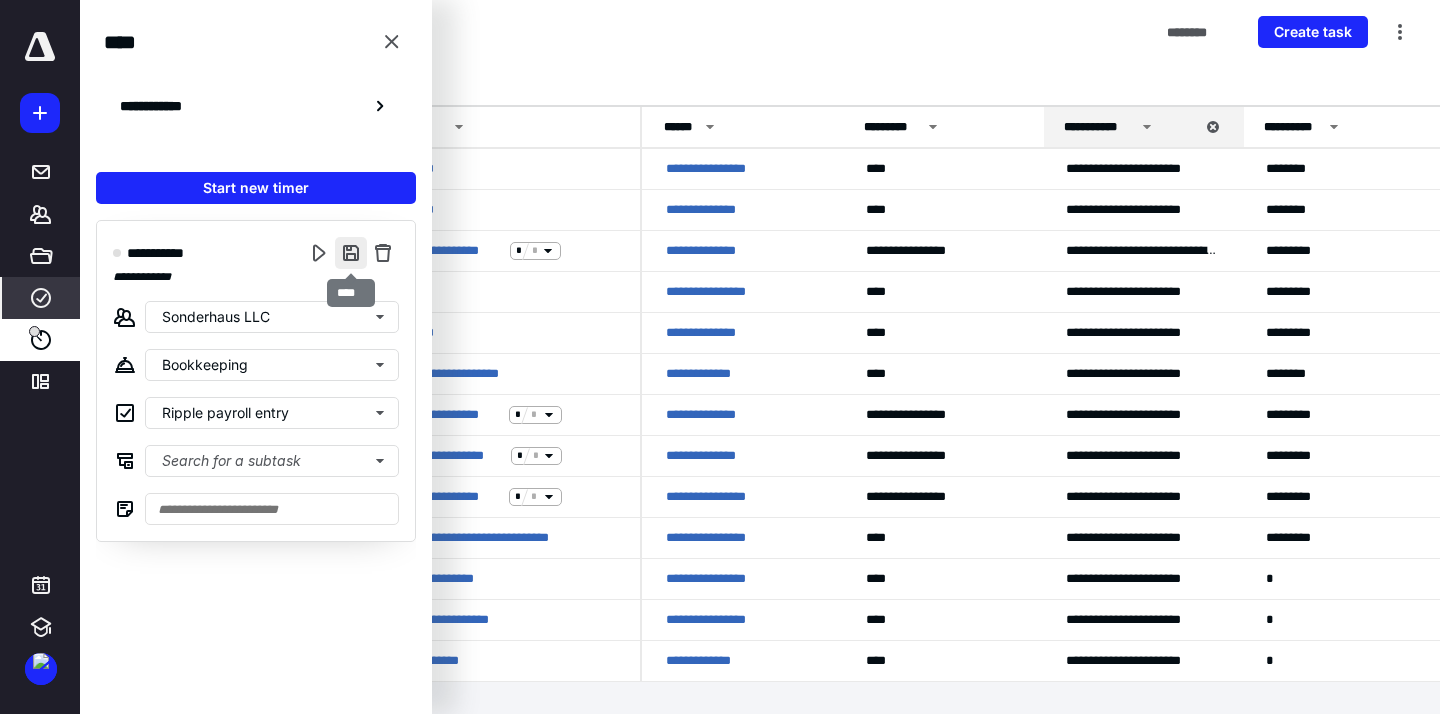 click at bounding box center [351, 253] 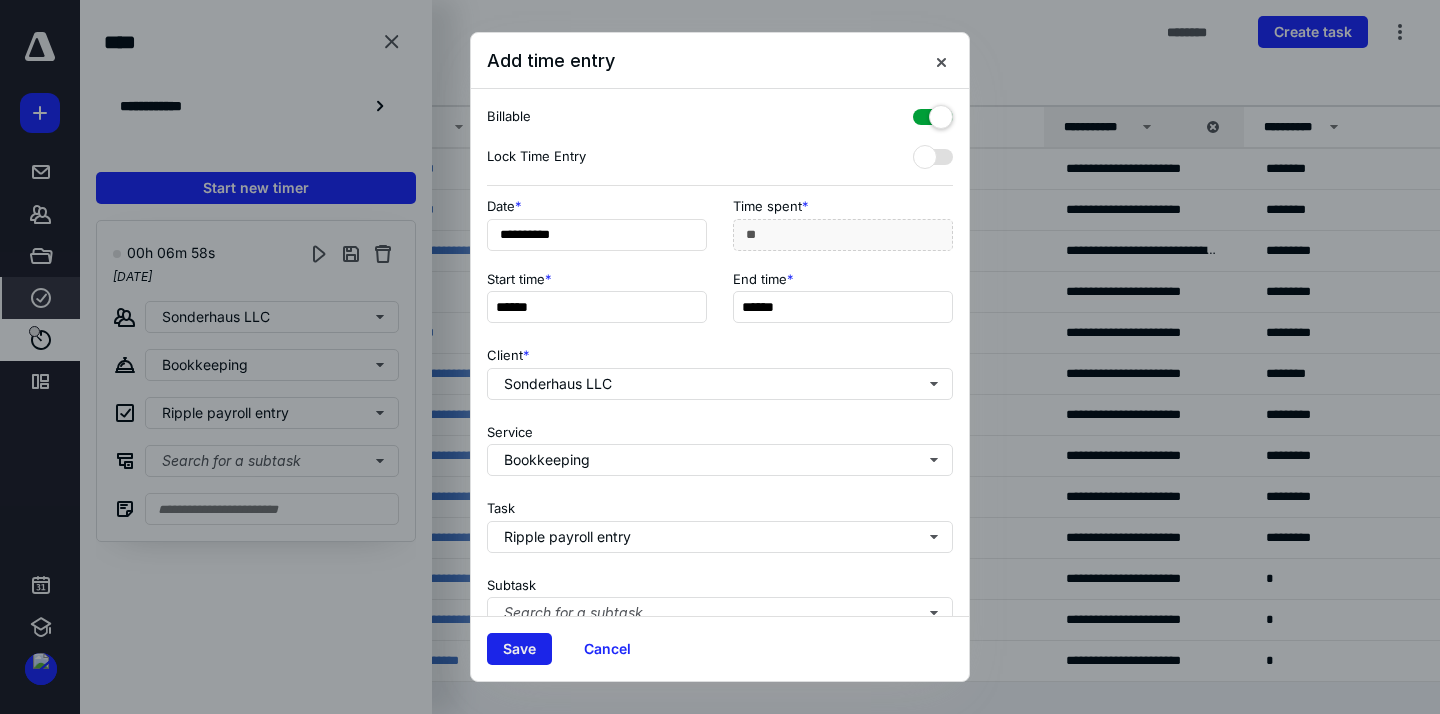 click on "Save" at bounding box center (519, 649) 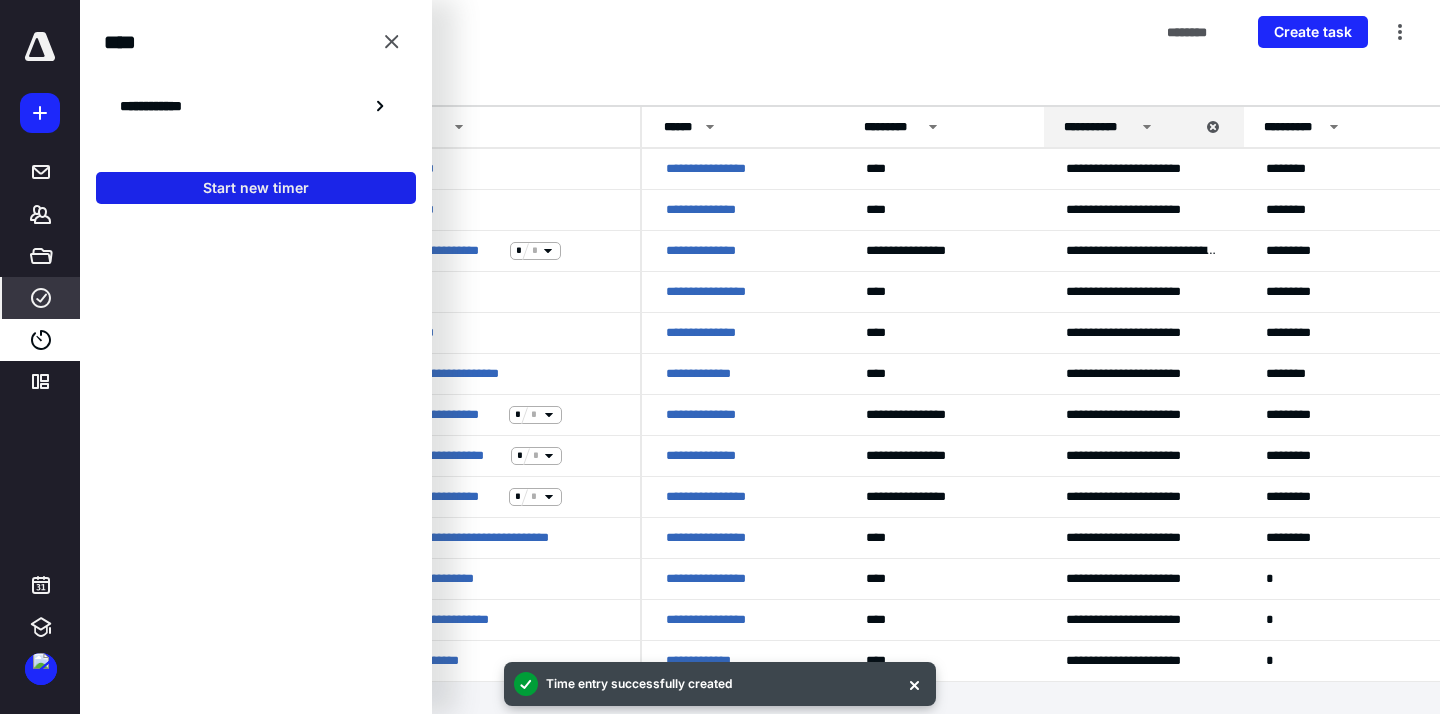 click on "Start new timer" at bounding box center [256, 188] 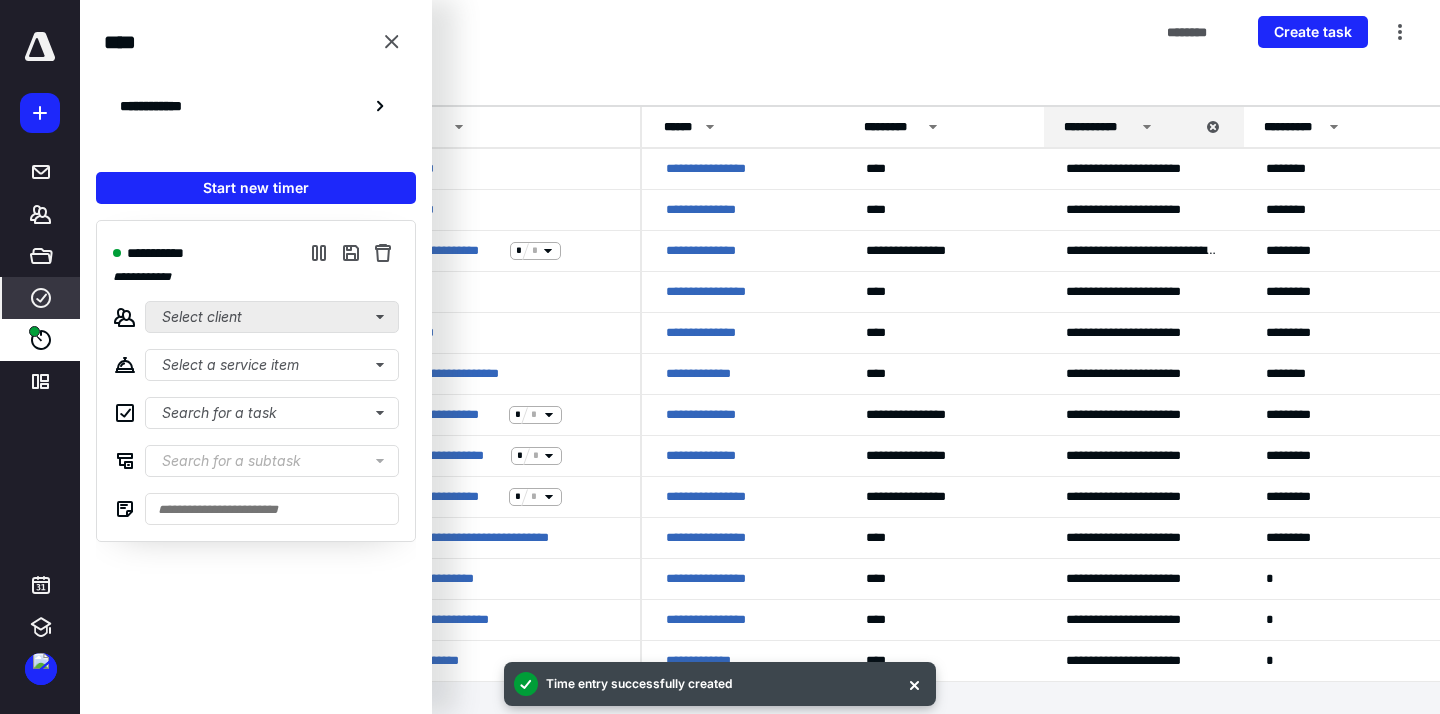 click on "Select client" at bounding box center [272, 317] 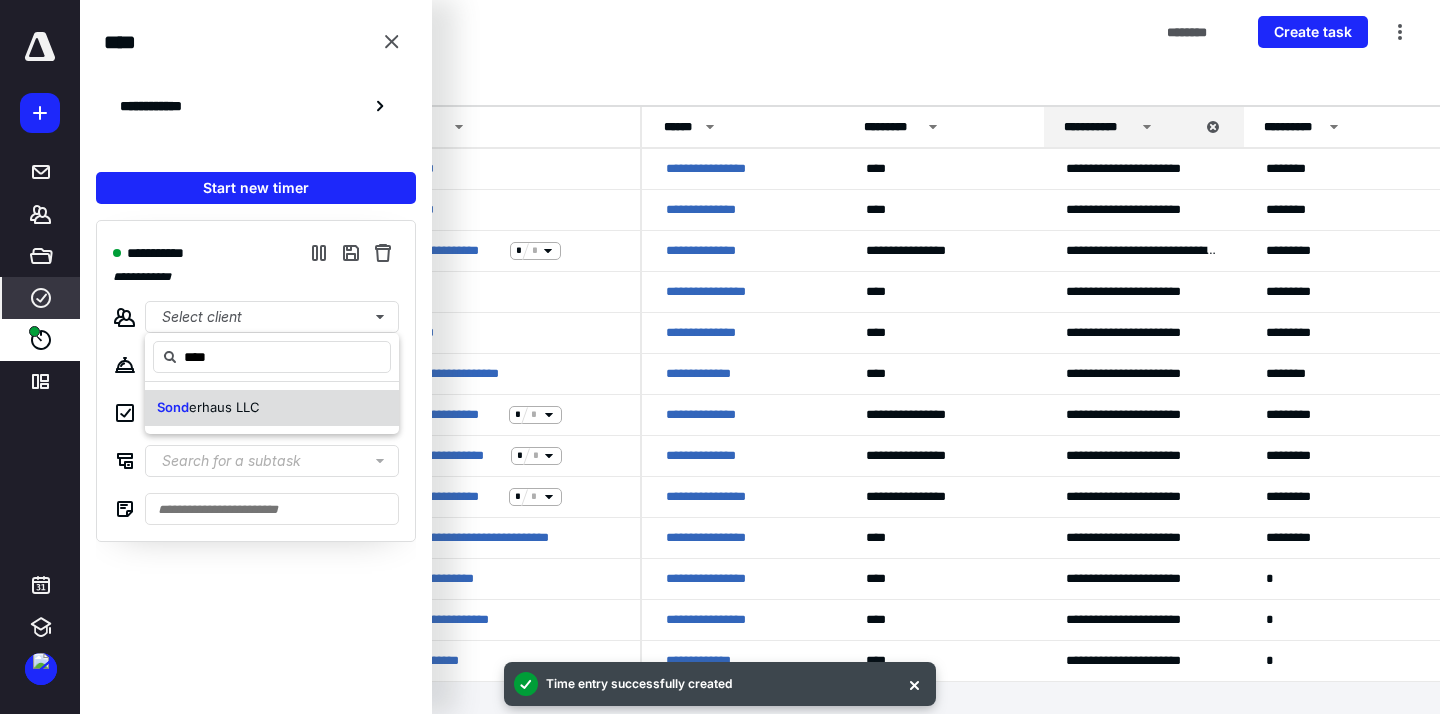 click on "erhaus LLC" at bounding box center (224, 407) 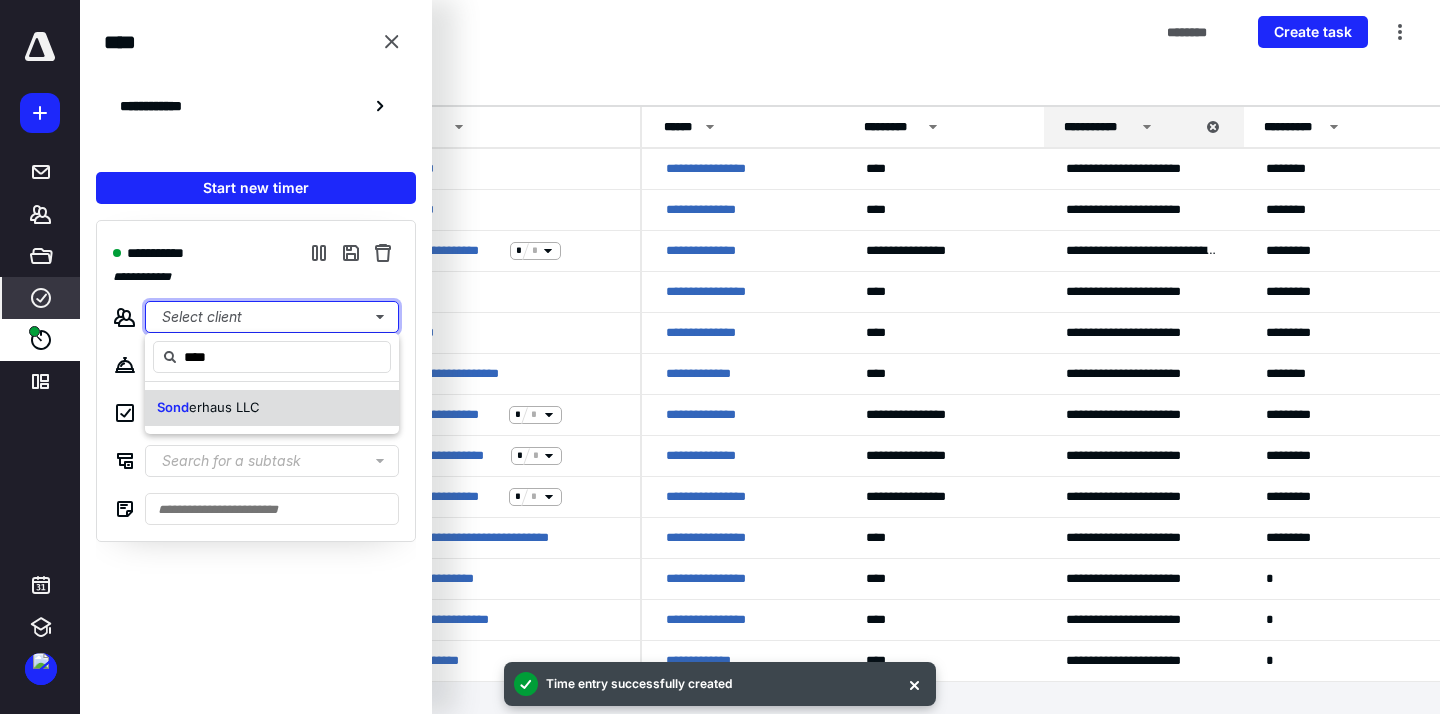 type 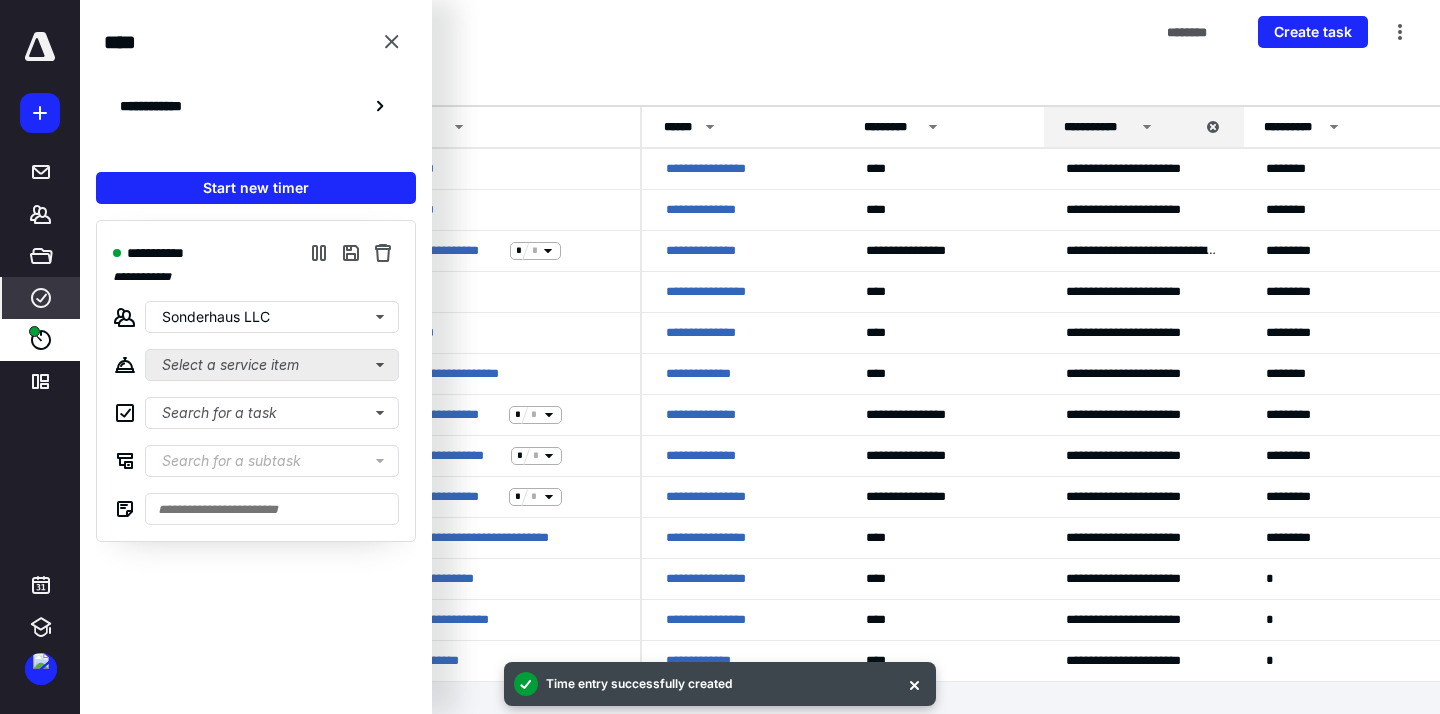 click on "Select a service item" at bounding box center (272, 365) 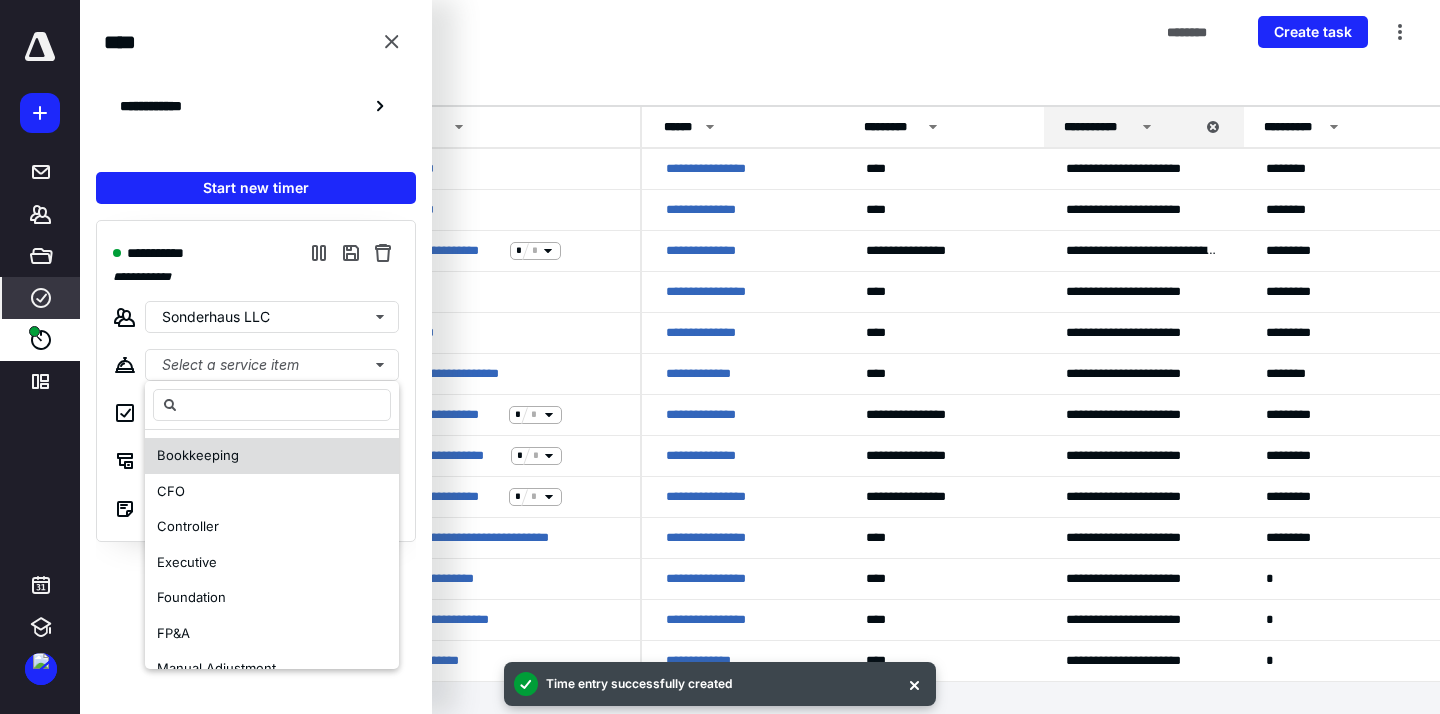 click on "Bookkeeping" at bounding box center [198, 456] 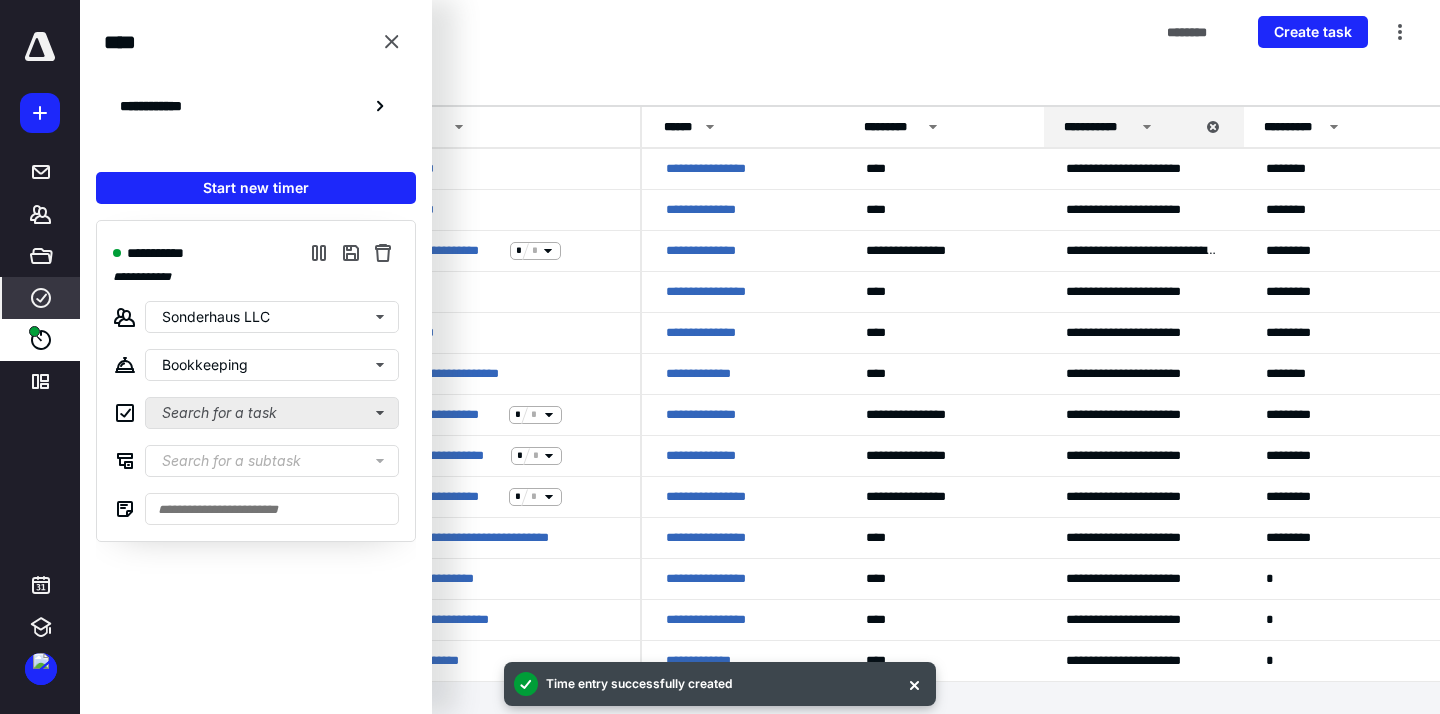 click on "Search for a task" at bounding box center [272, 413] 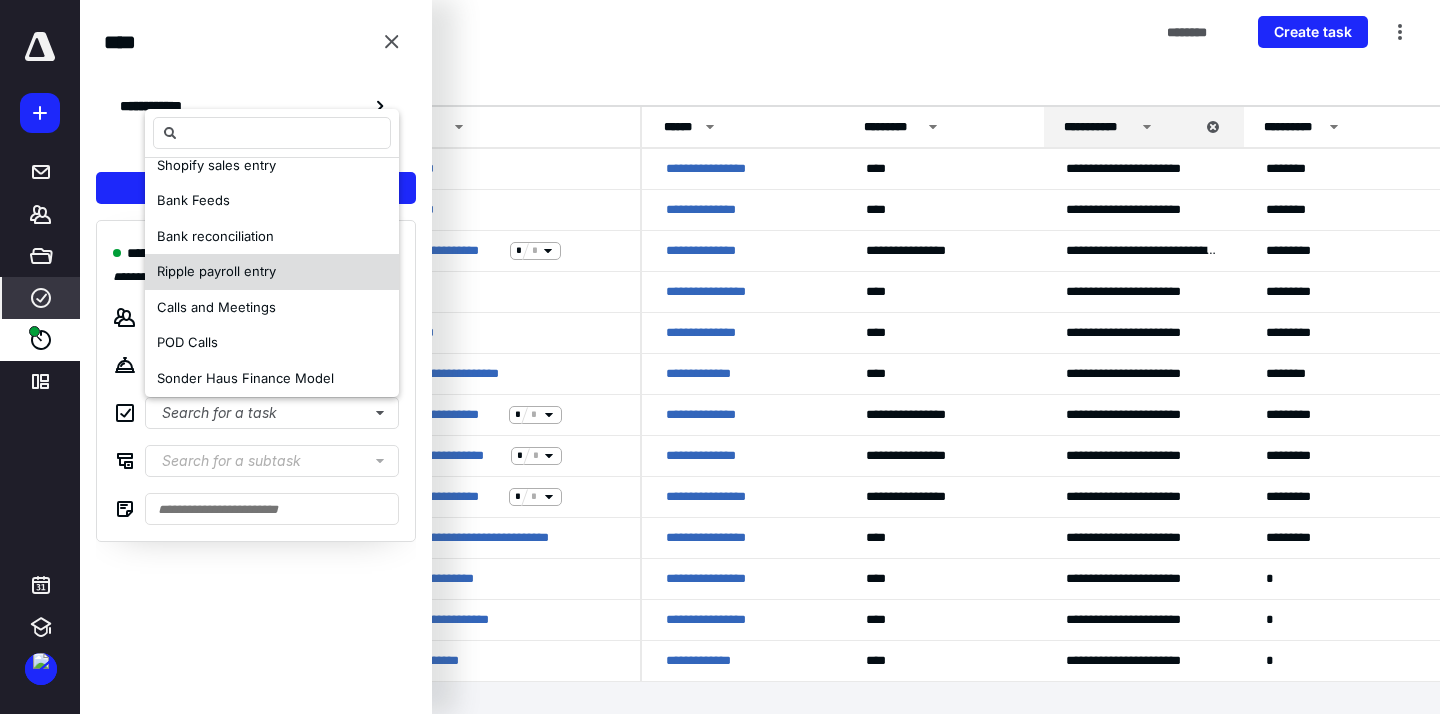 scroll, scrollTop: 337, scrollLeft: 0, axis: vertical 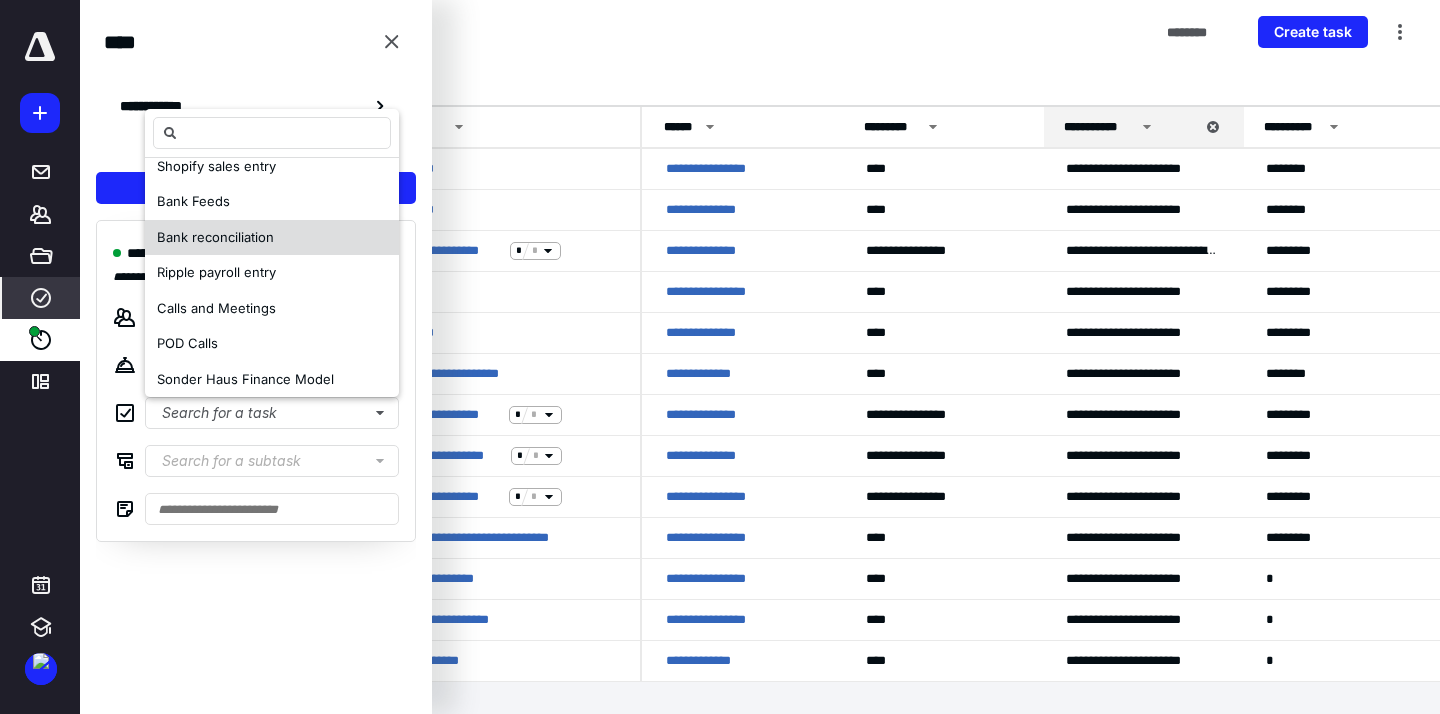 click on "Bank reconciliation" at bounding box center [272, 238] 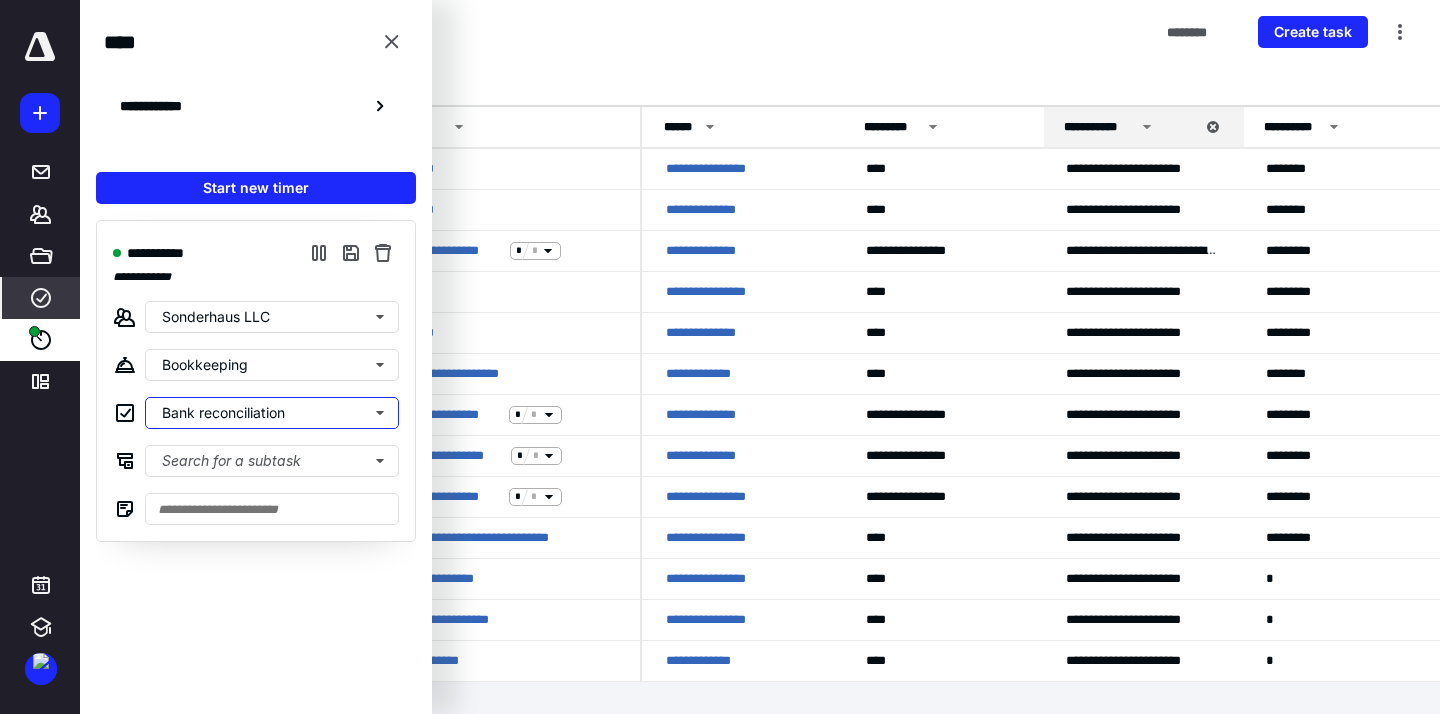 scroll, scrollTop: 0, scrollLeft: 0, axis: both 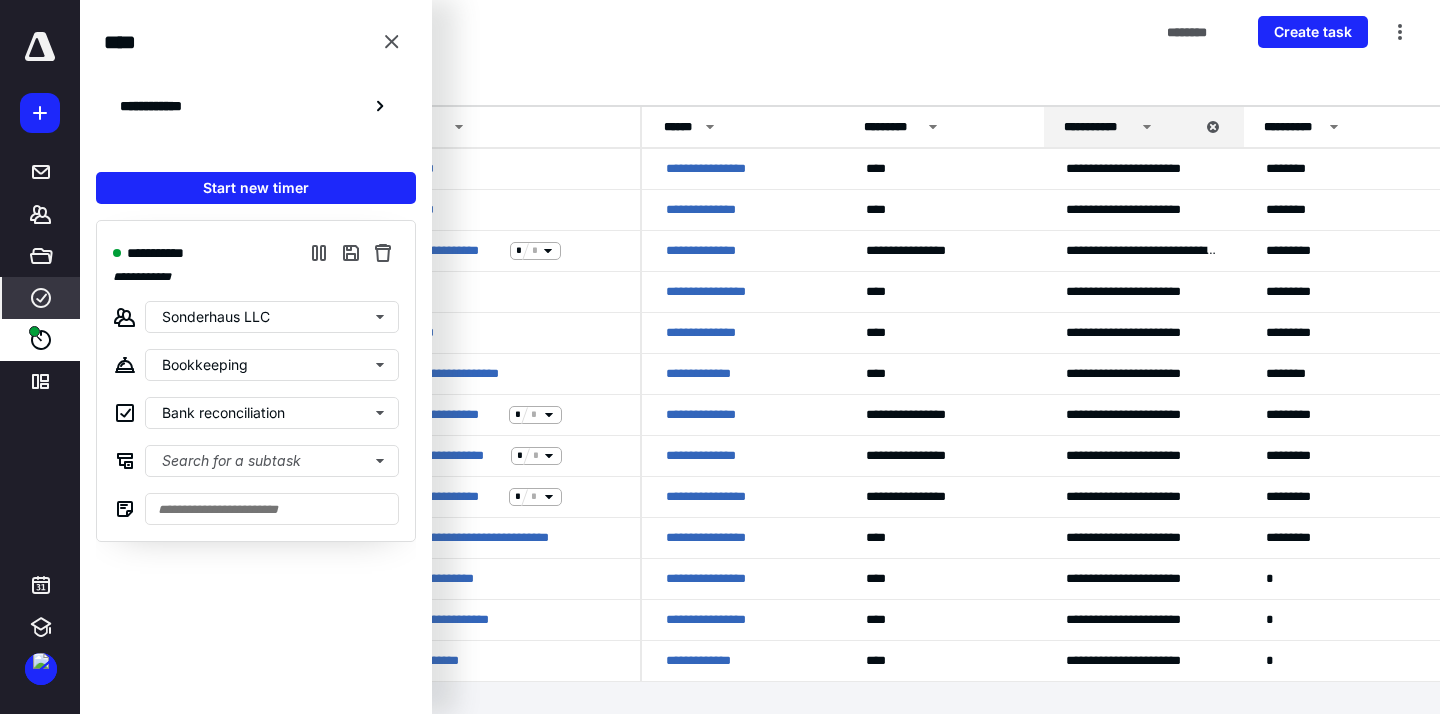 click on "Active Work All Work My Work" at bounding box center (760, 85) 